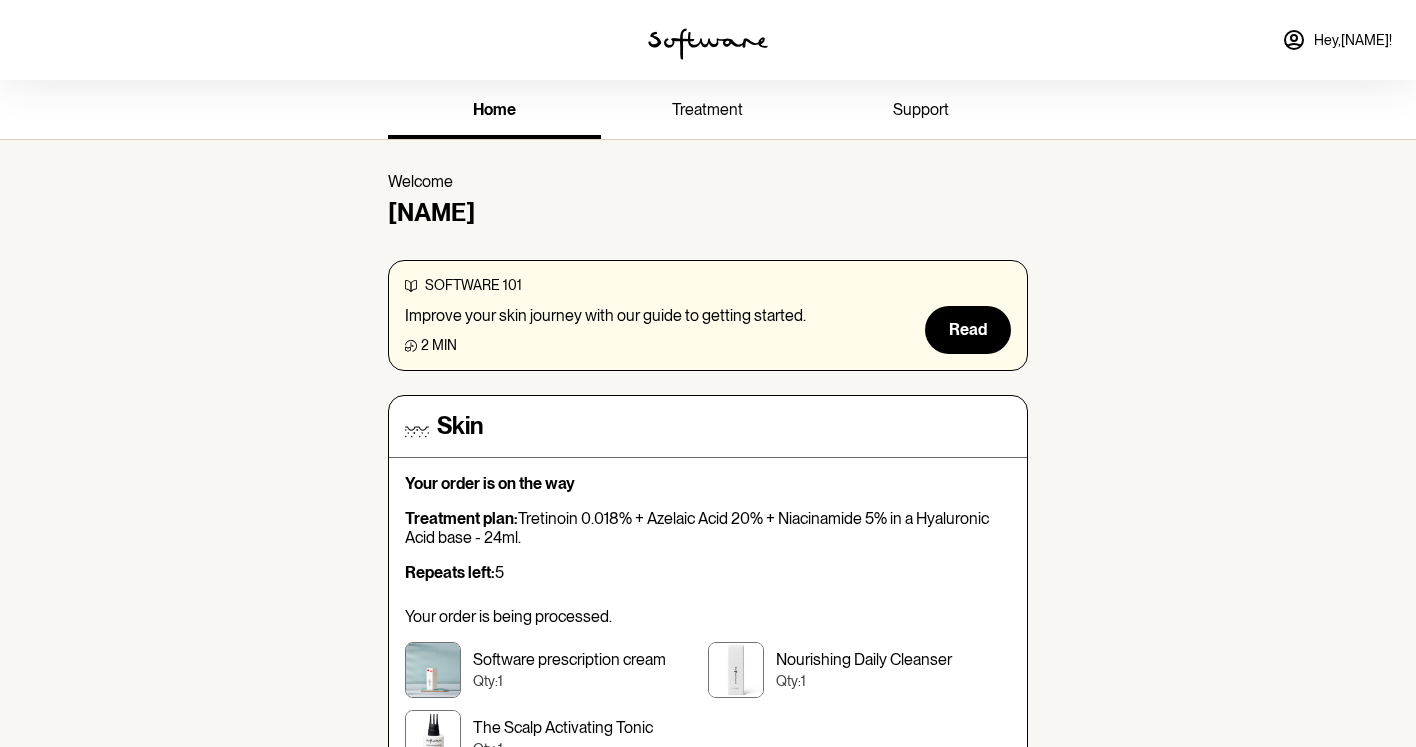 scroll, scrollTop: 0, scrollLeft: 0, axis: both 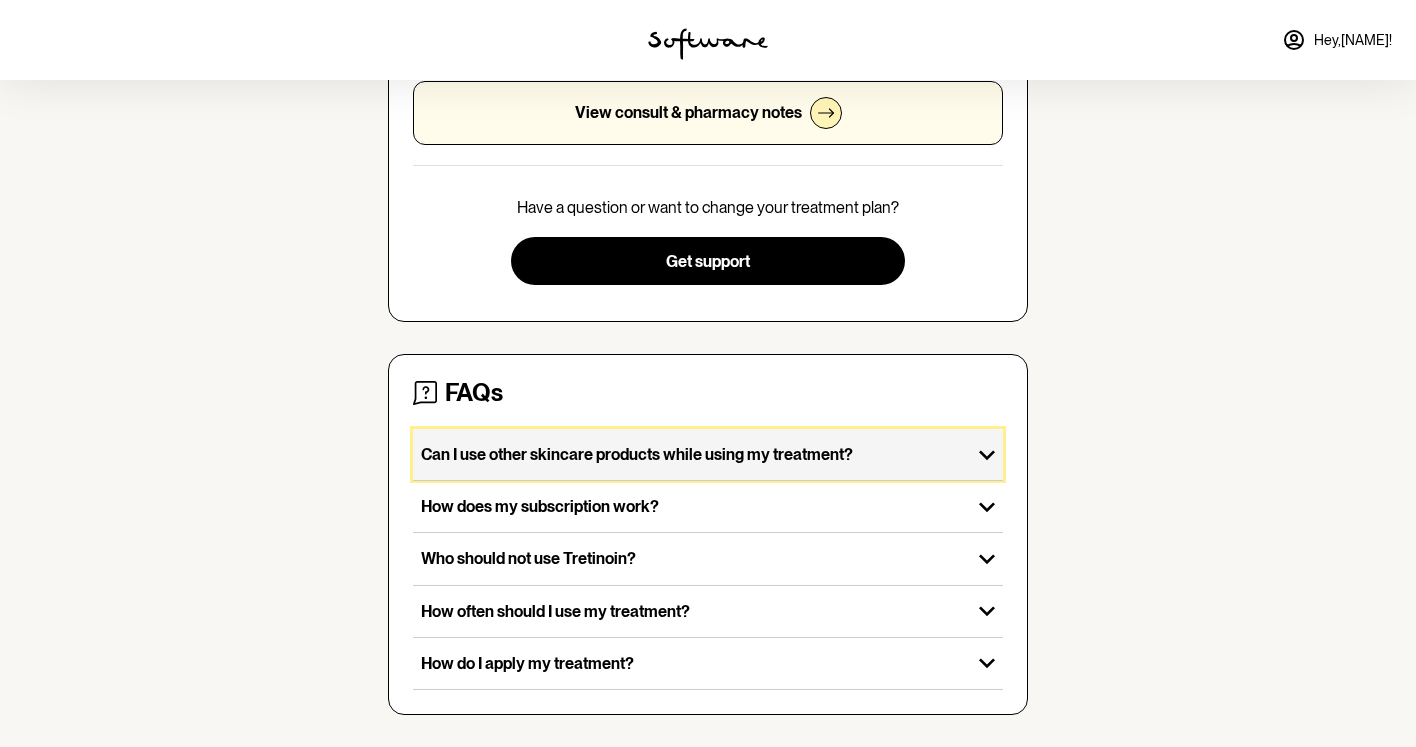 click on "Can I use other skincare products while using my treatment?" at bounding box center (692, 454) 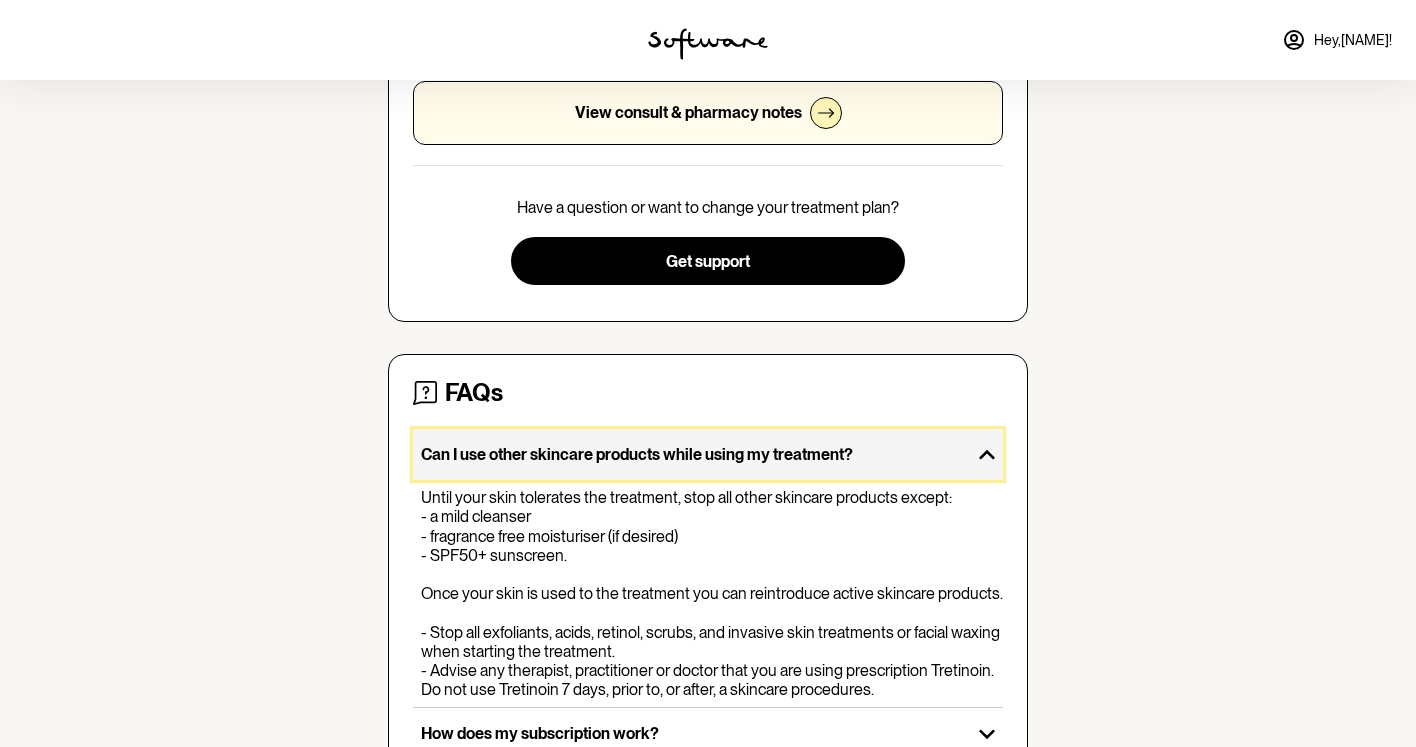 click on "Can I use other skincare products while using my treatment?" at bounding box center [692, 454] 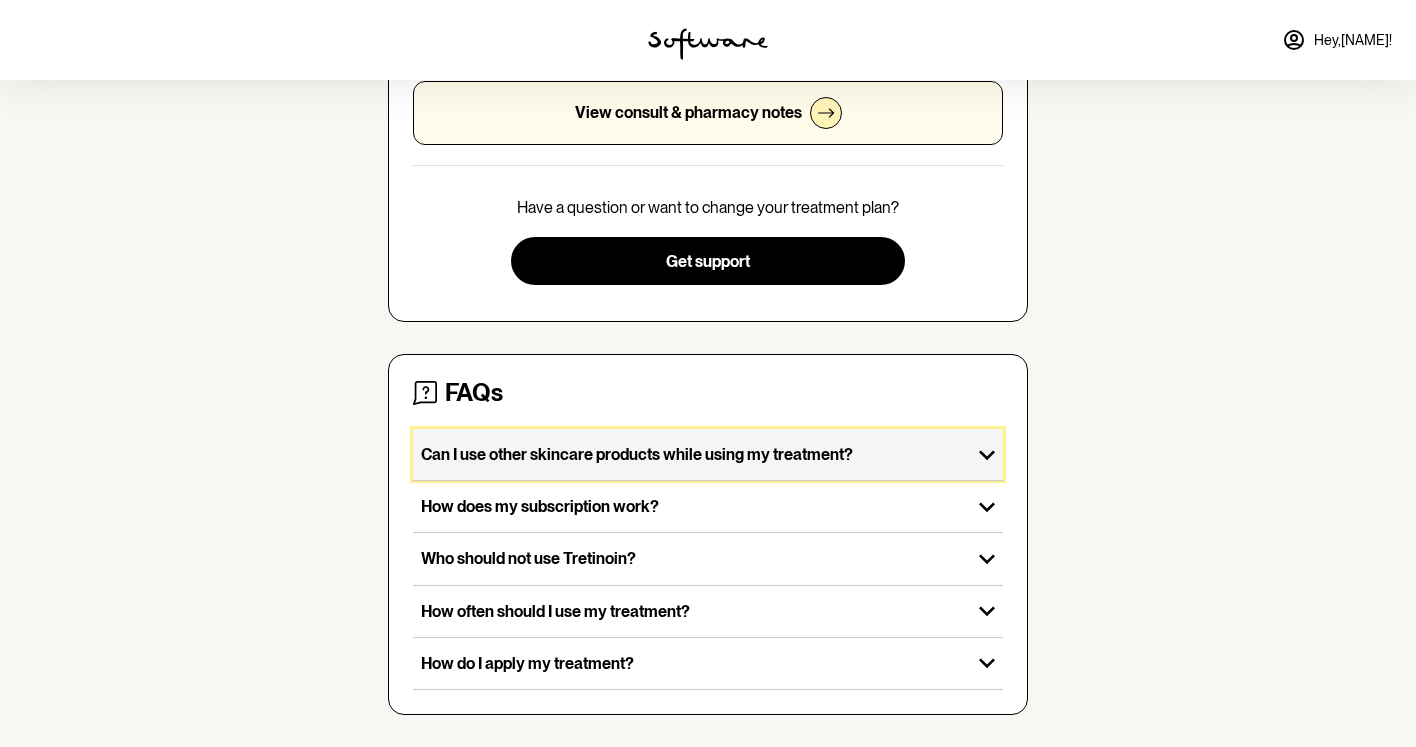 click on "Can I use other skincare products while using my treatment?" at bounding box center (692, 454) 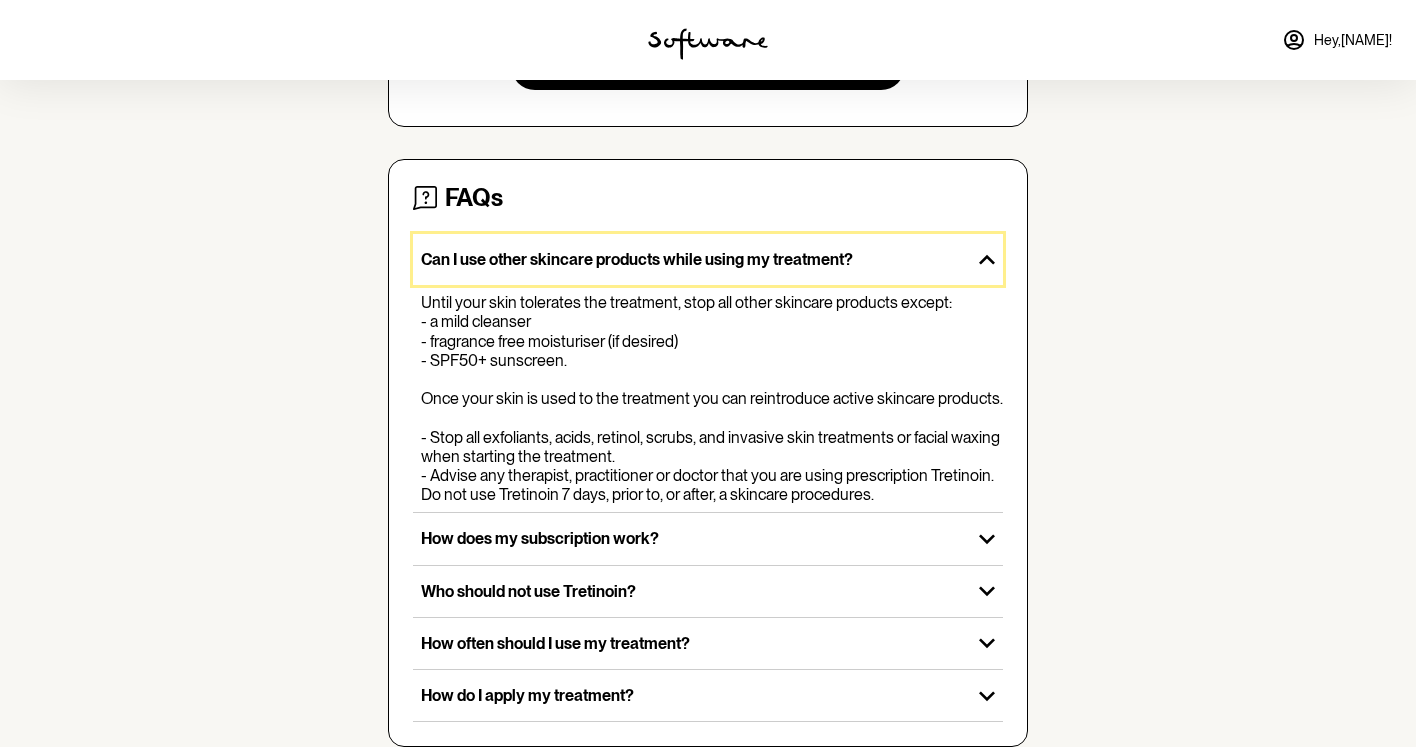scroll, scrollTop: 777, scrollLeft: 0, axis: vertical 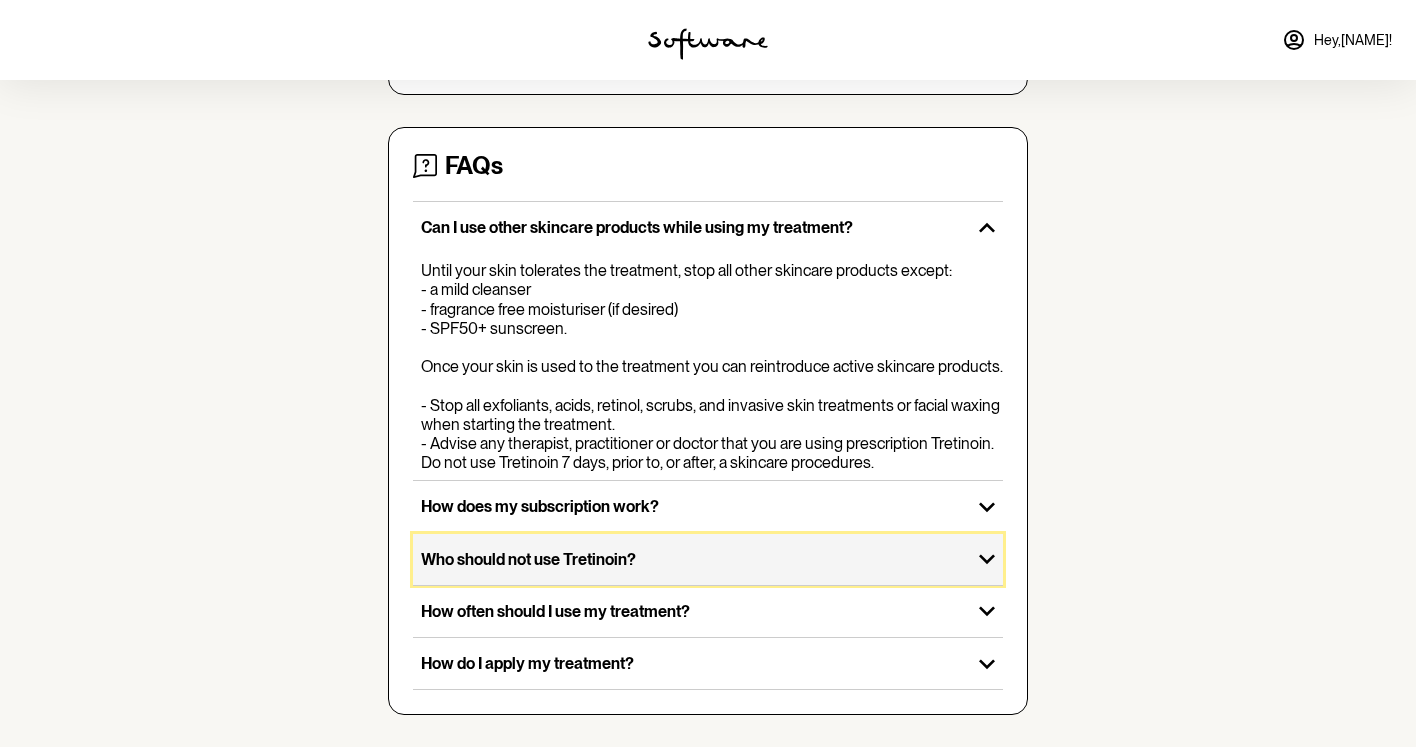 click on "Who should not use Tretinoin?" at bounding box center [692, 559] 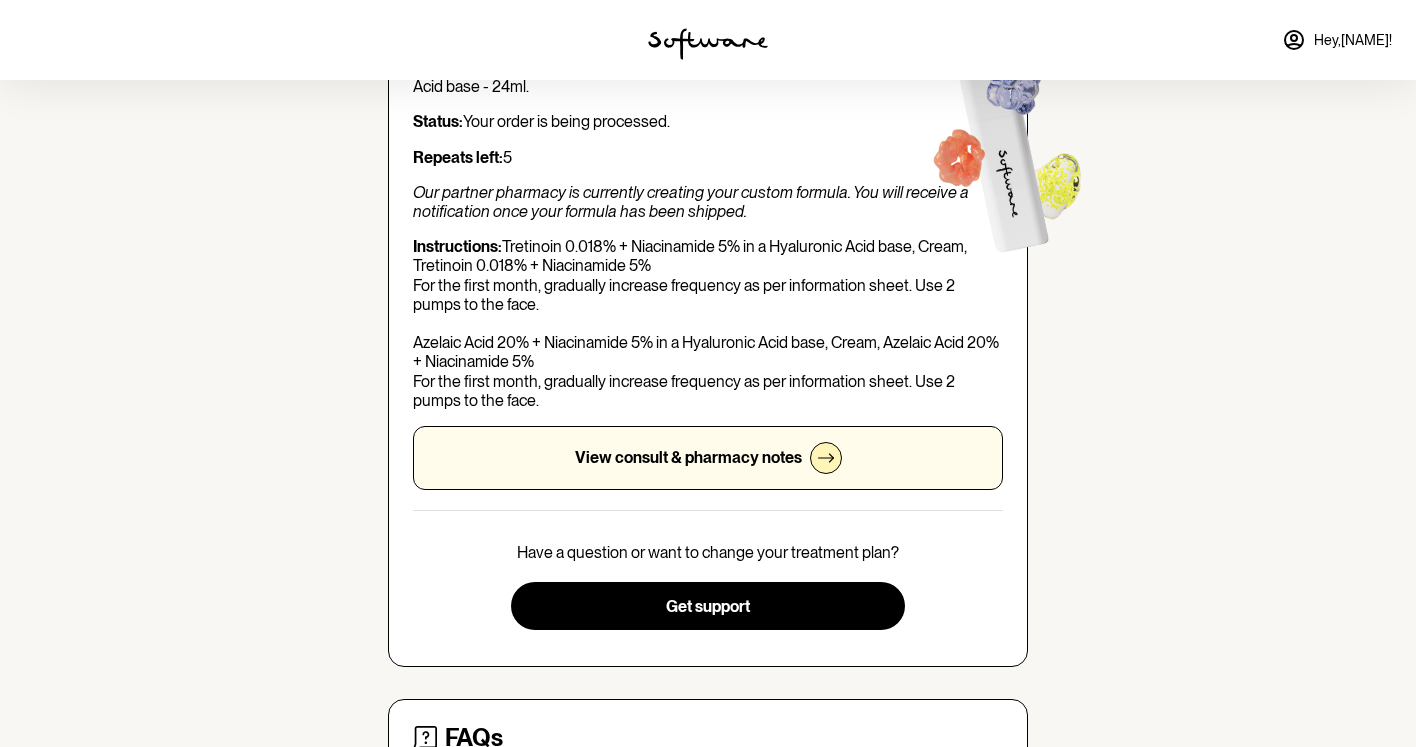 scroll, scrollTop: 198, scrollLeft: 0, axis: vertical 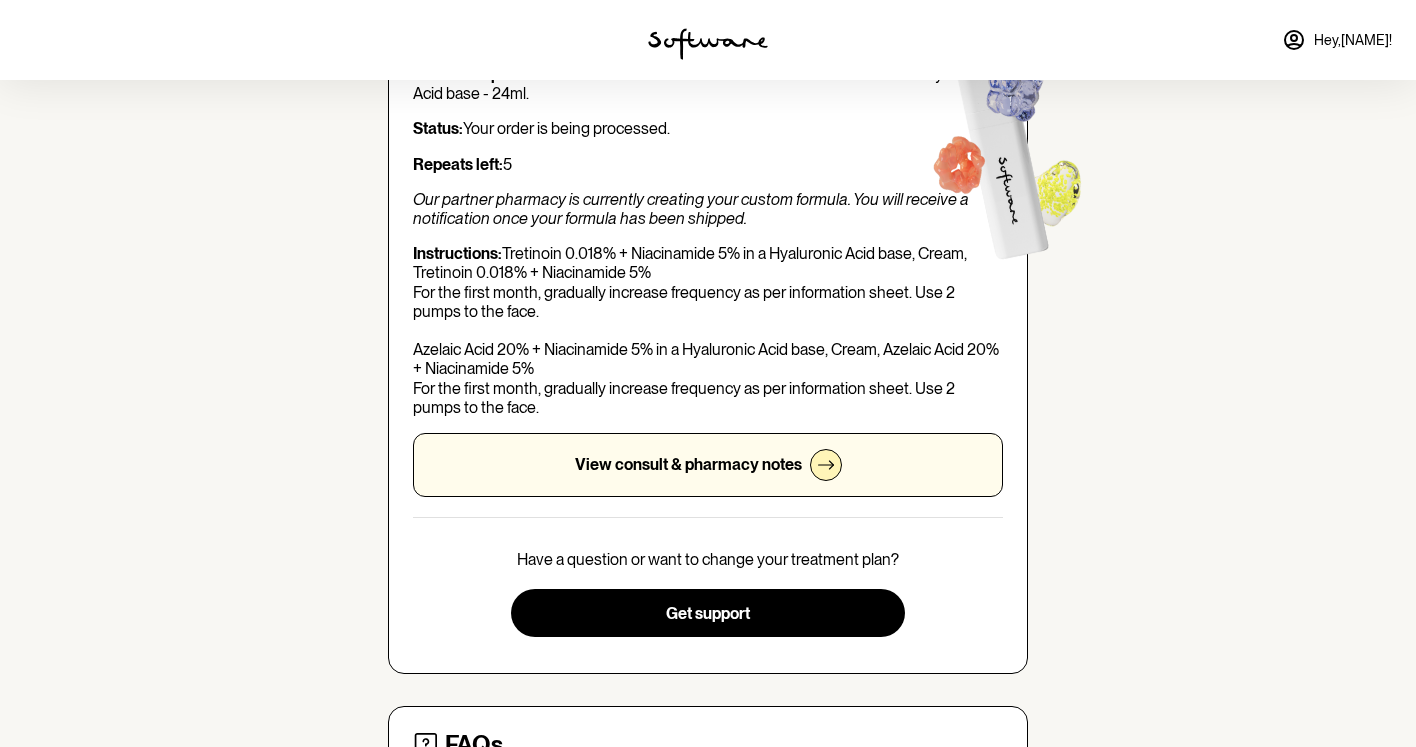 click on "View consult & pharmacy notes" at bounding box center [688, 464] 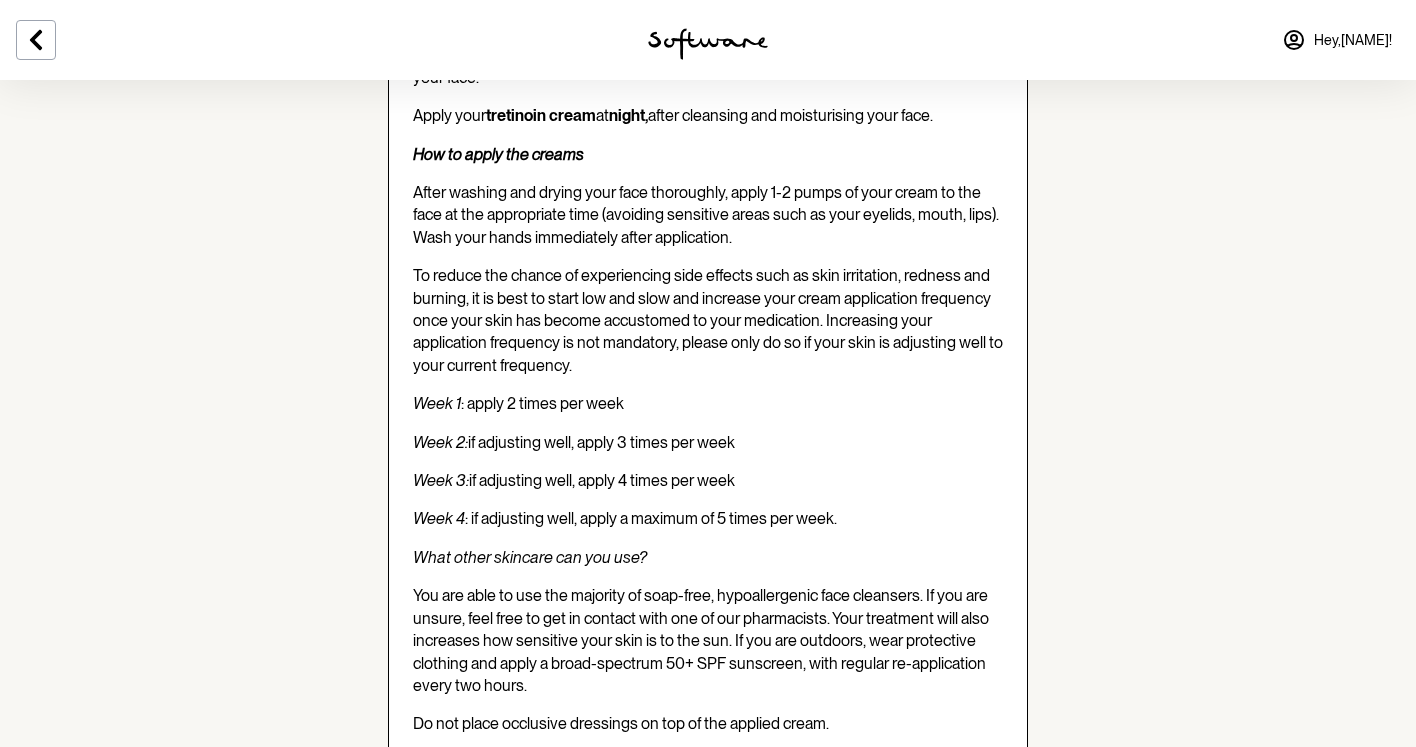 scroll, scrollTop: 3729, scrollLeft: 0, axis: vertical 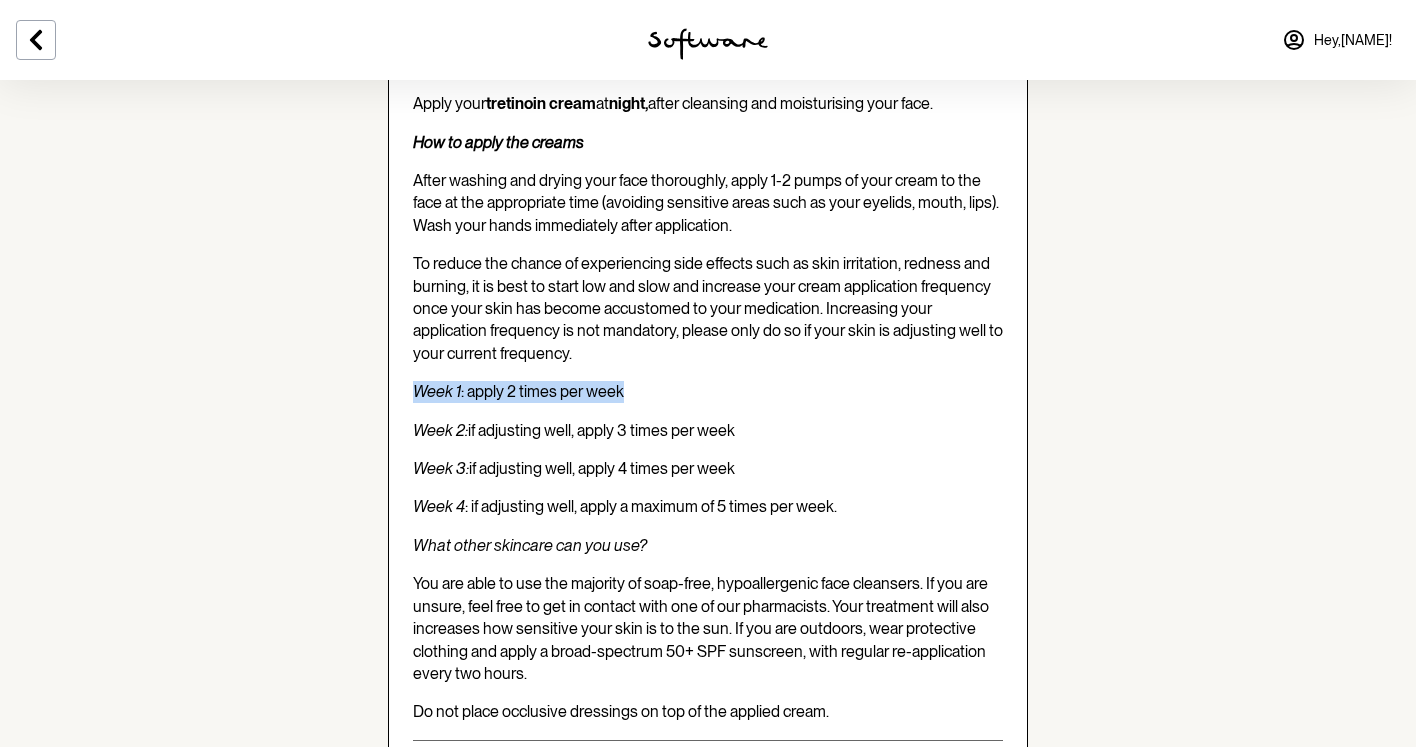 drag, startPoint x: 416, startPoint y: 416, endPoint x: 642, endPoint y: 413, distance: 226.01991 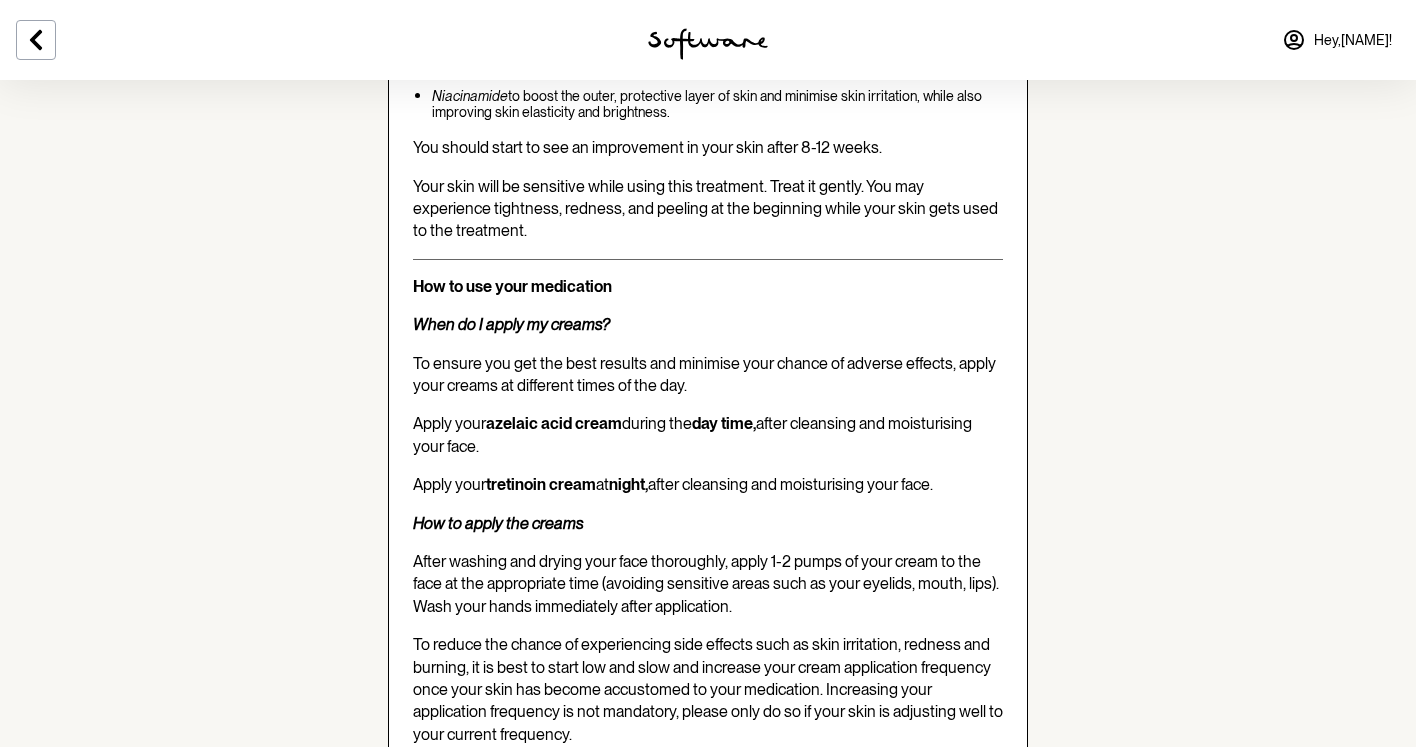 scroll, scrollTop: 3354, scrollLeft: 0, axis: vertical 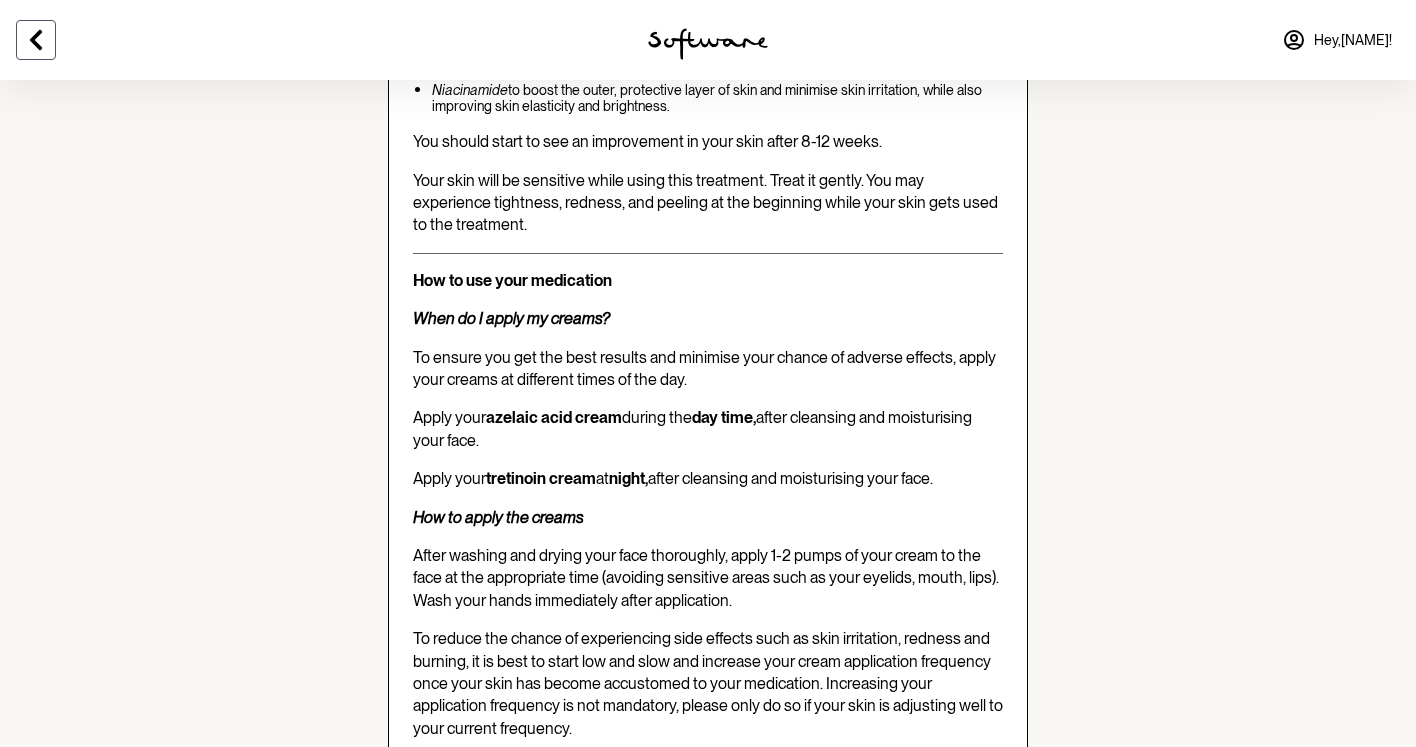 click 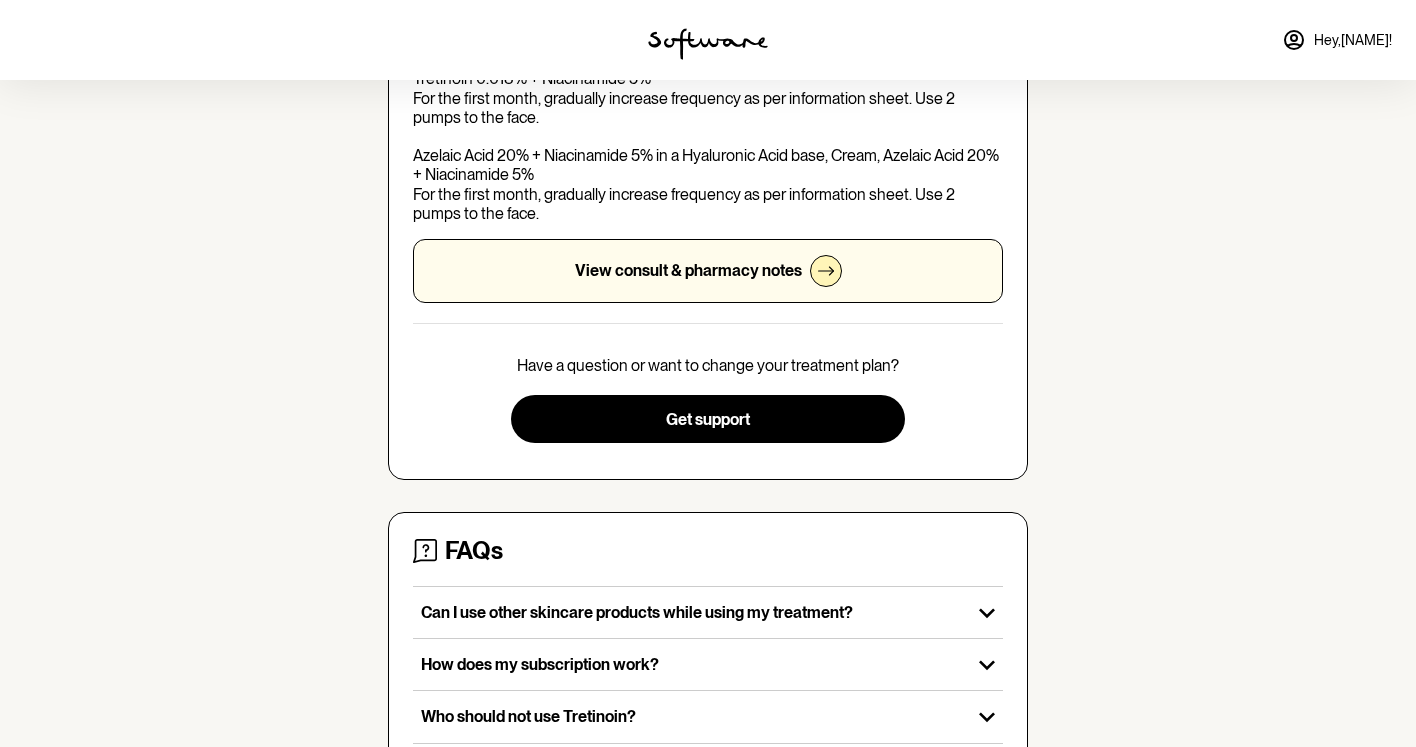 scroll, scrollTop: 421, scrollLeft: 0, axis: vertical 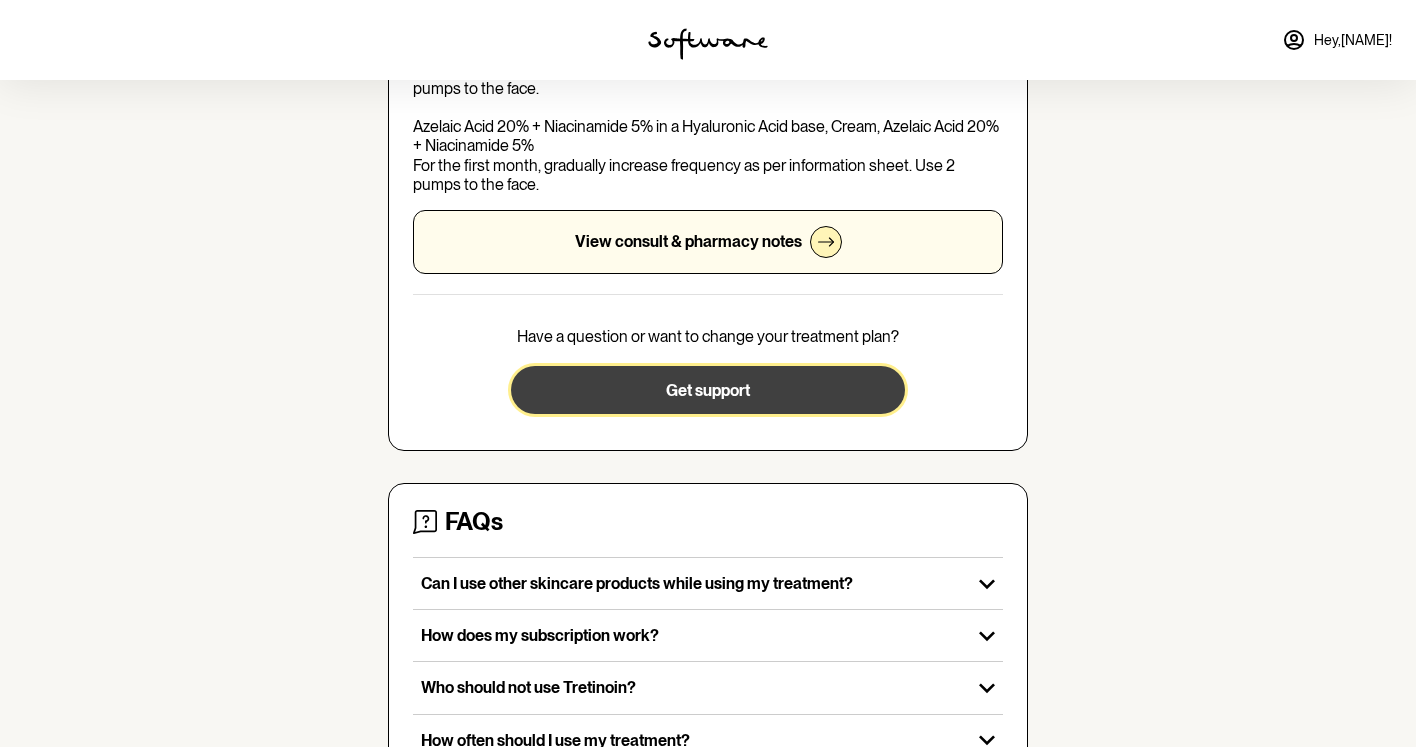 click on "Get support" at bounding box center (707, 390) 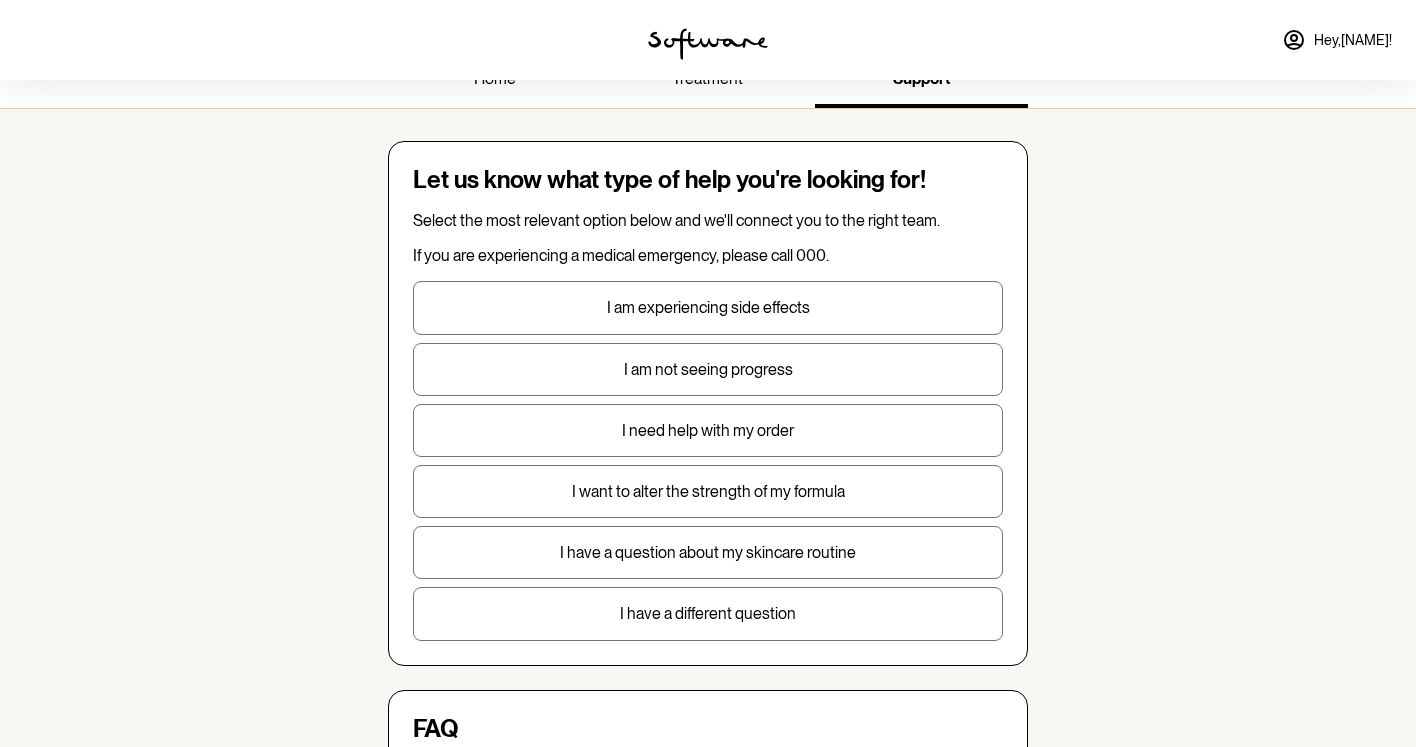 scroll, scrollTop: 35, scrollLeft: 0, axis: vertical 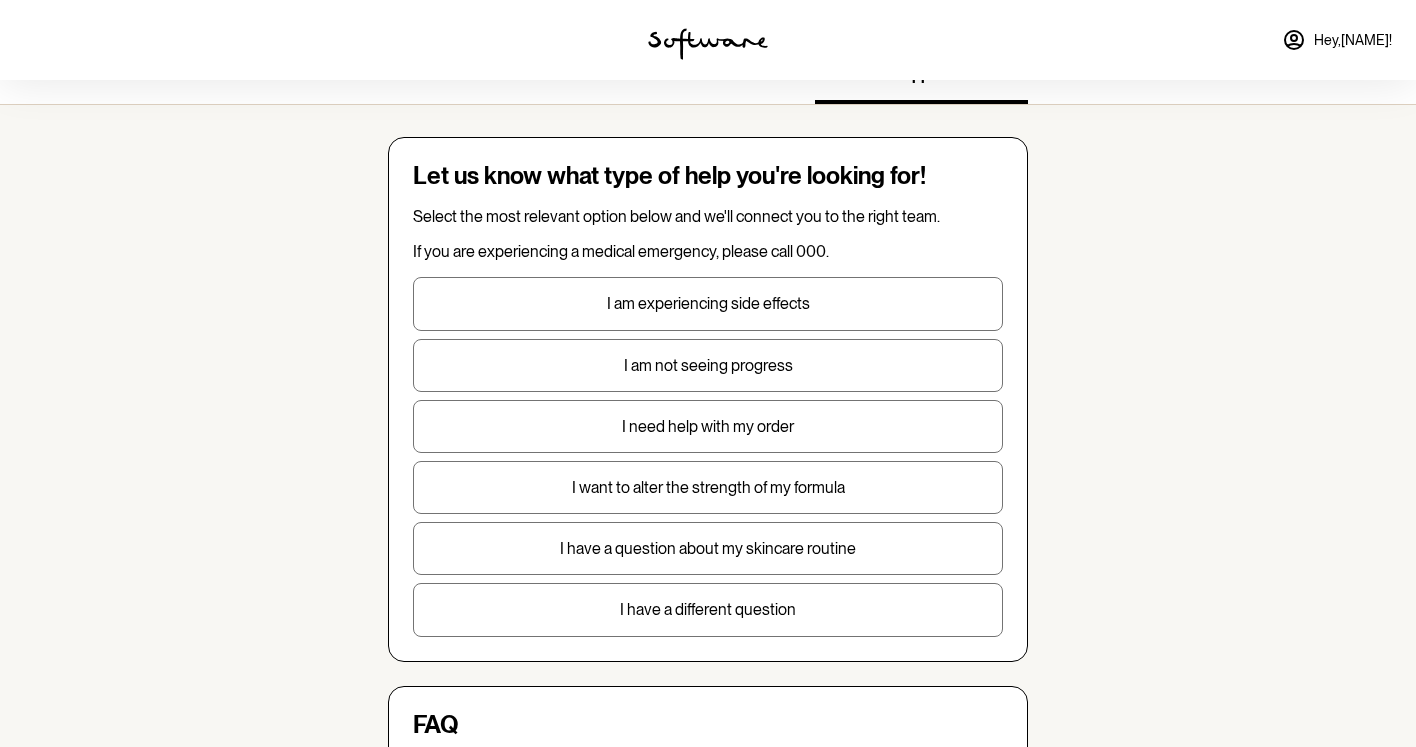 click on "I have a question about my skincare routine" at bounding box center [708, 548] 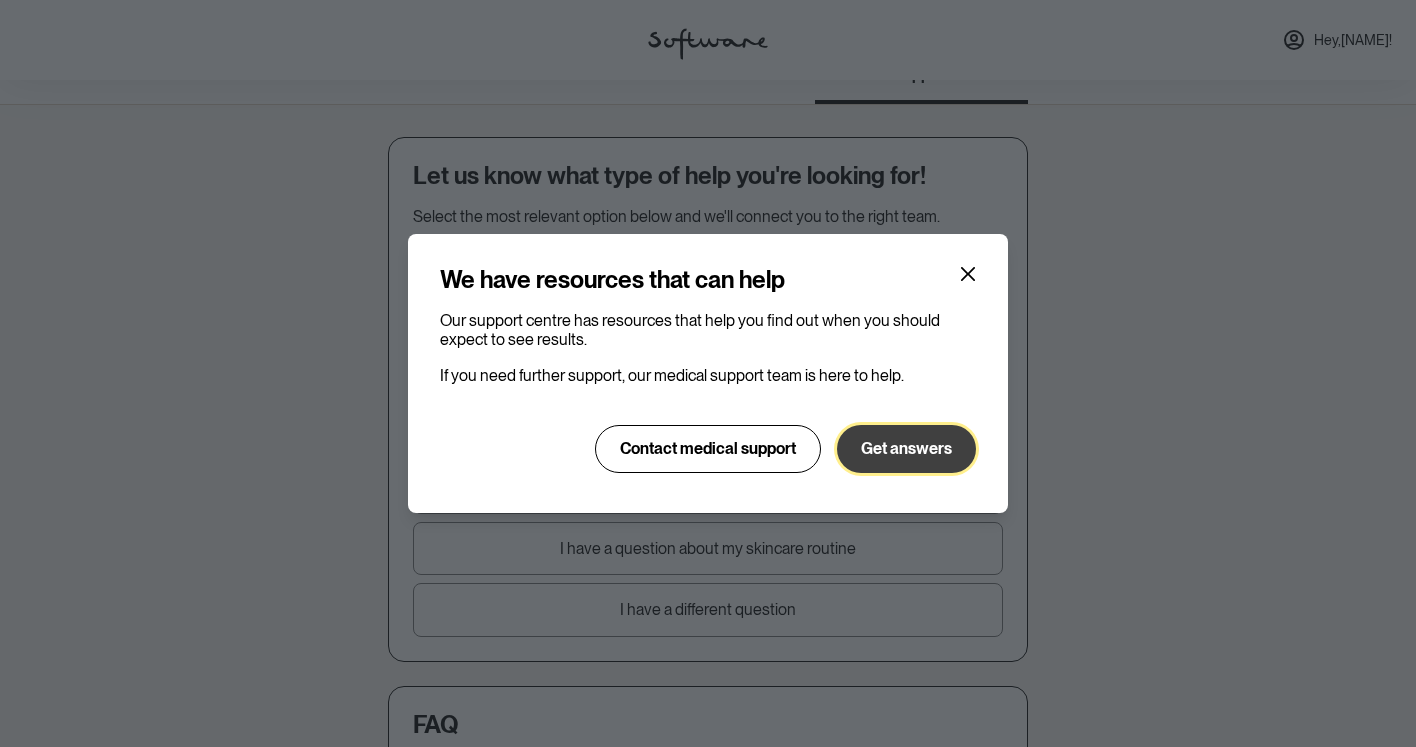click on "Get answers" at bounding box center [906, 449] 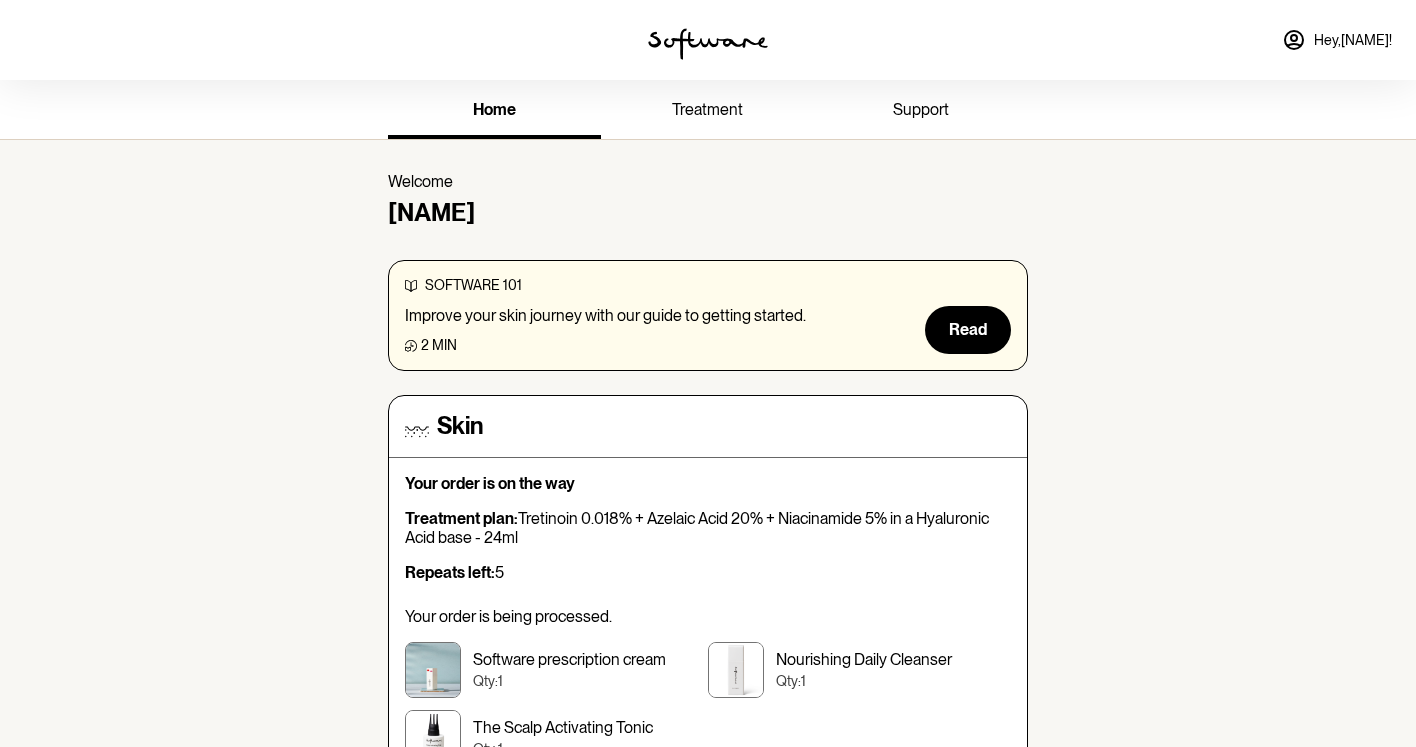 scroll, scrollTop: 0, scrollLeft: 0, axis: both 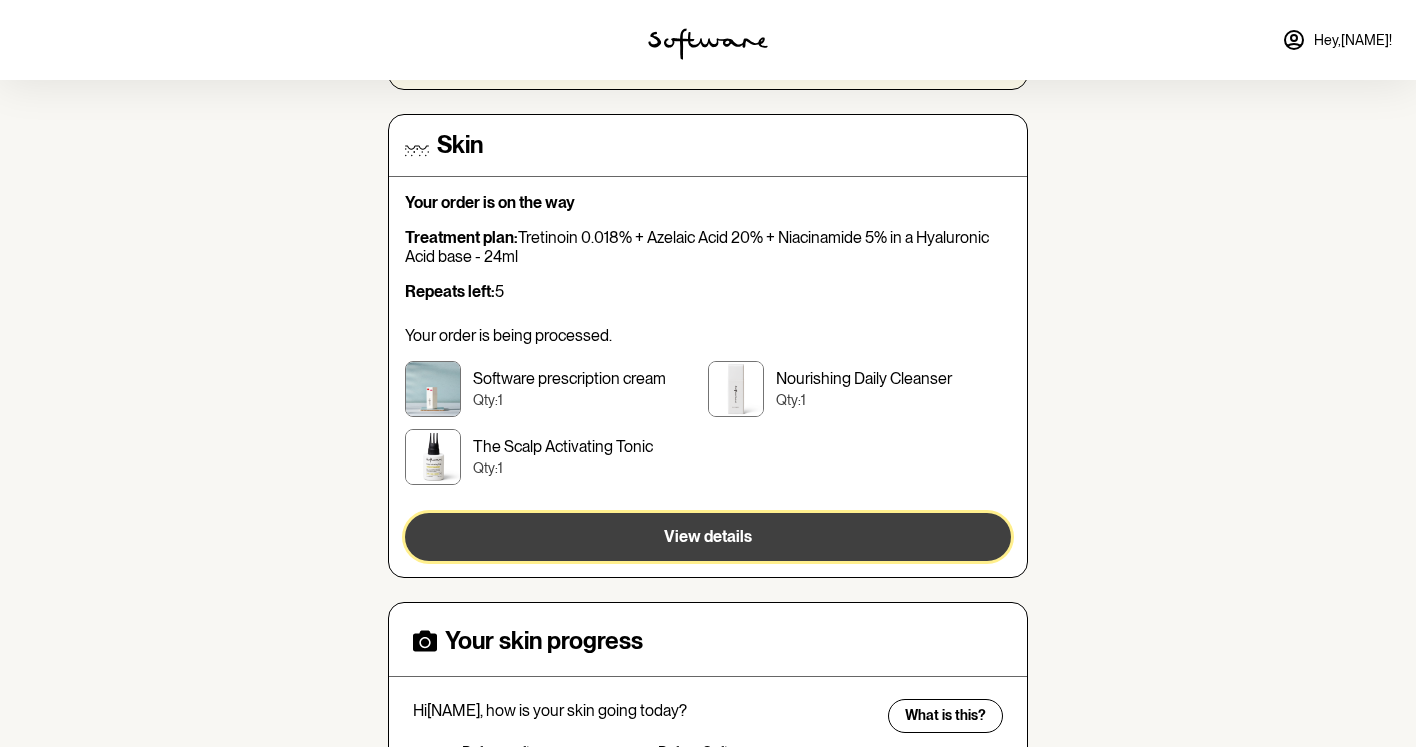 click on "View details" at bounding box center [708, 537] 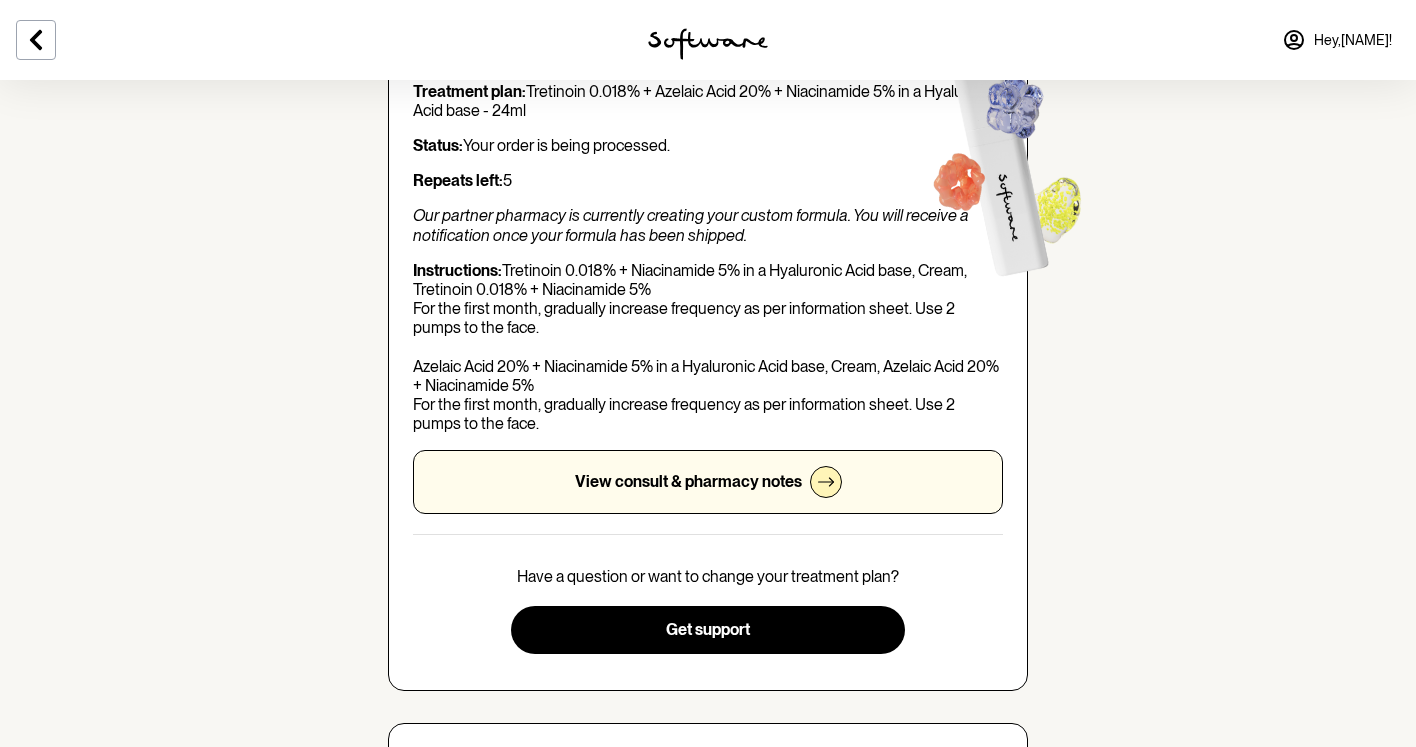scroll, scrollTop: 199, scrollLeft: 0, axis: vertical 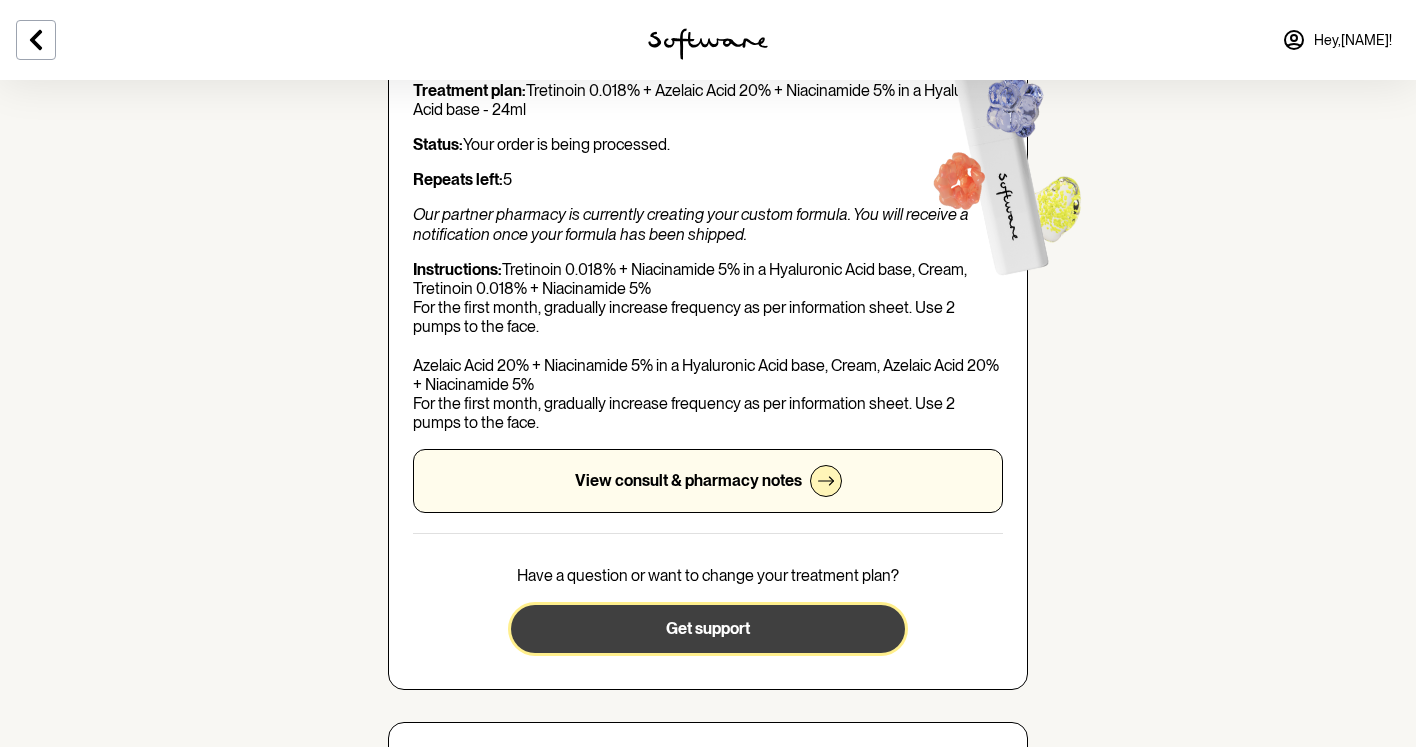 click on "Get support" at bounding box center (707, 629) 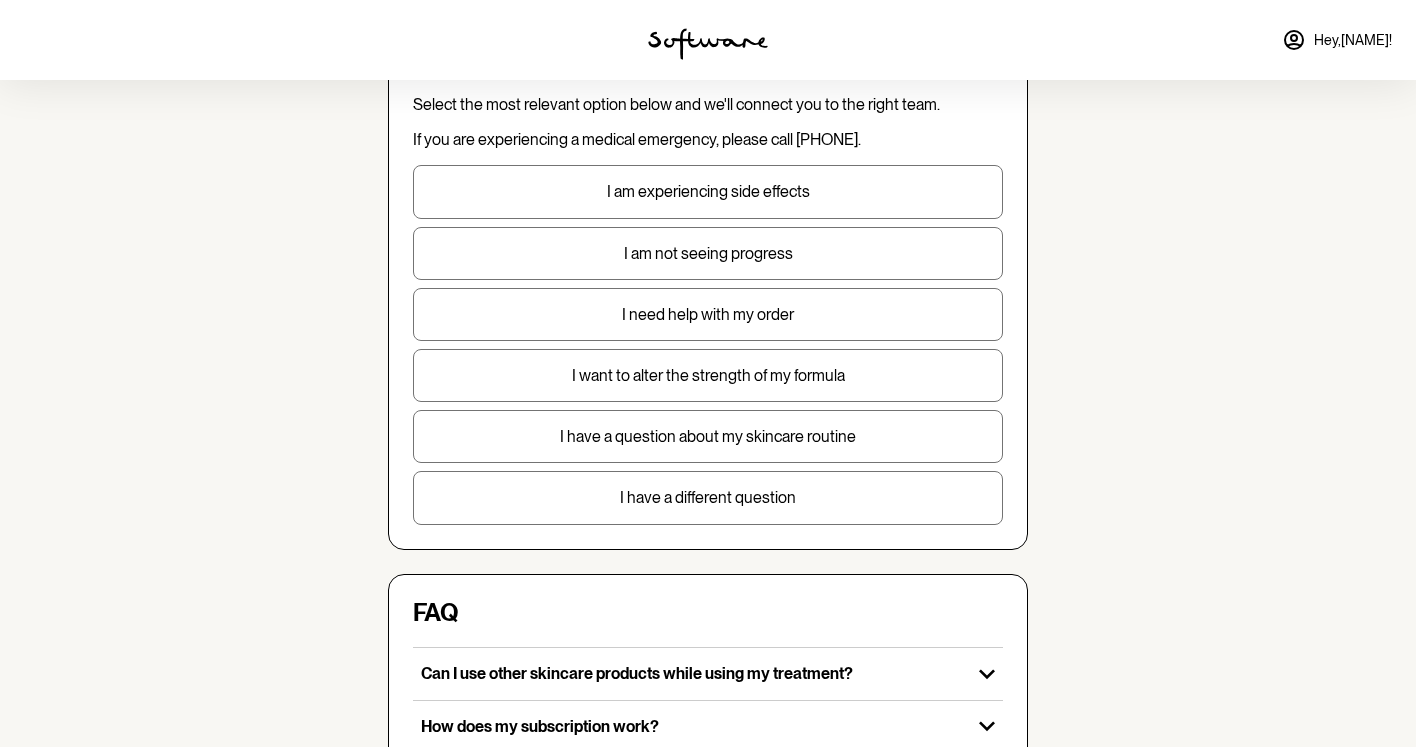 scroll, scrollTop: 146, scrollLeft: 0, axis: vertical 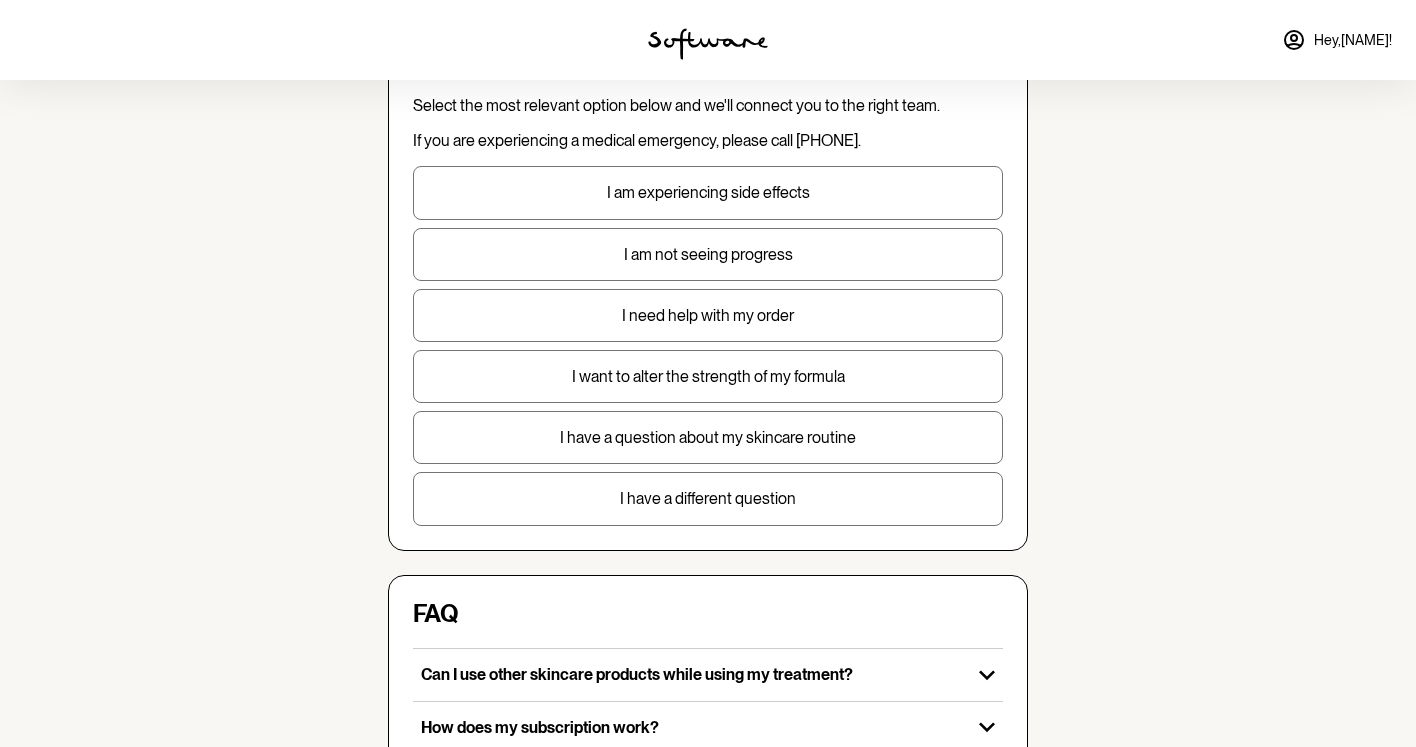 click on "I have a different question" at bounding box center (708, 498) 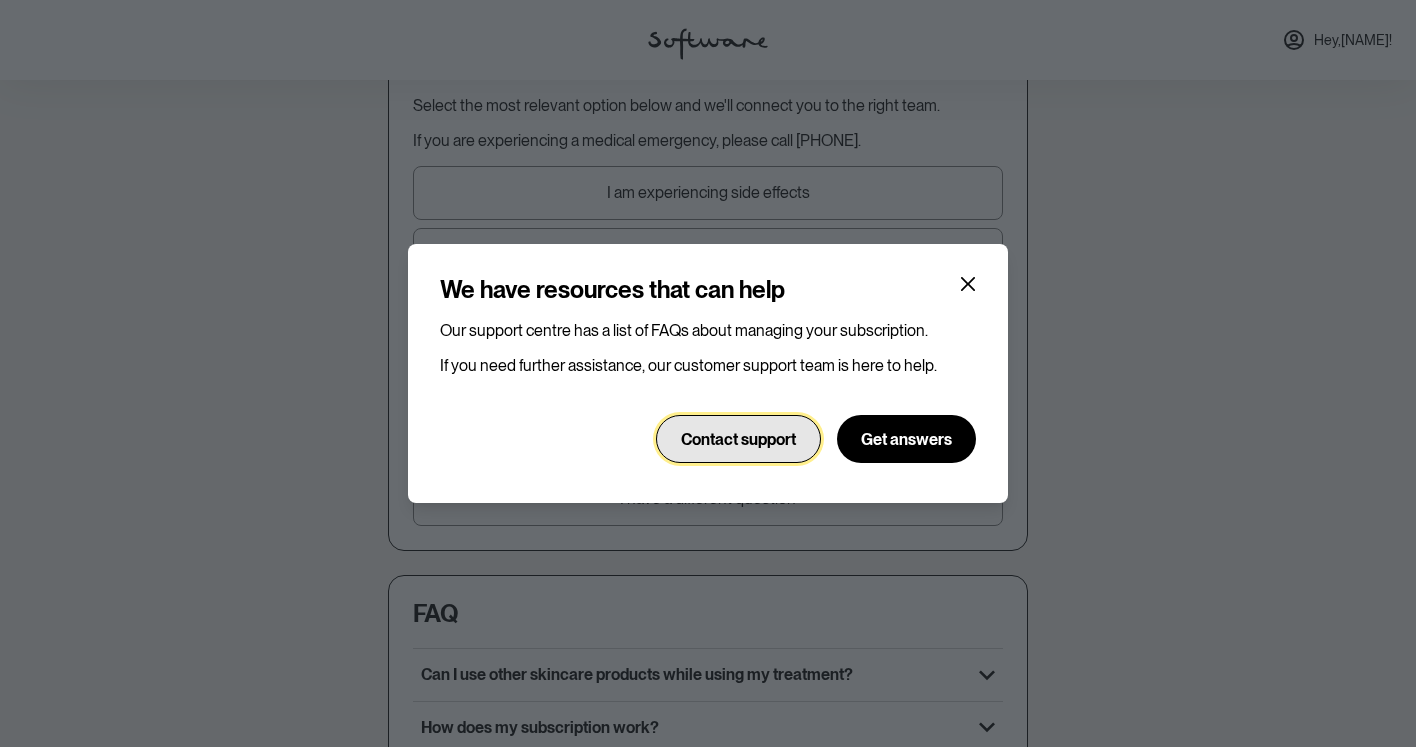 click on "Contact support" at bounding box center [738, 439] 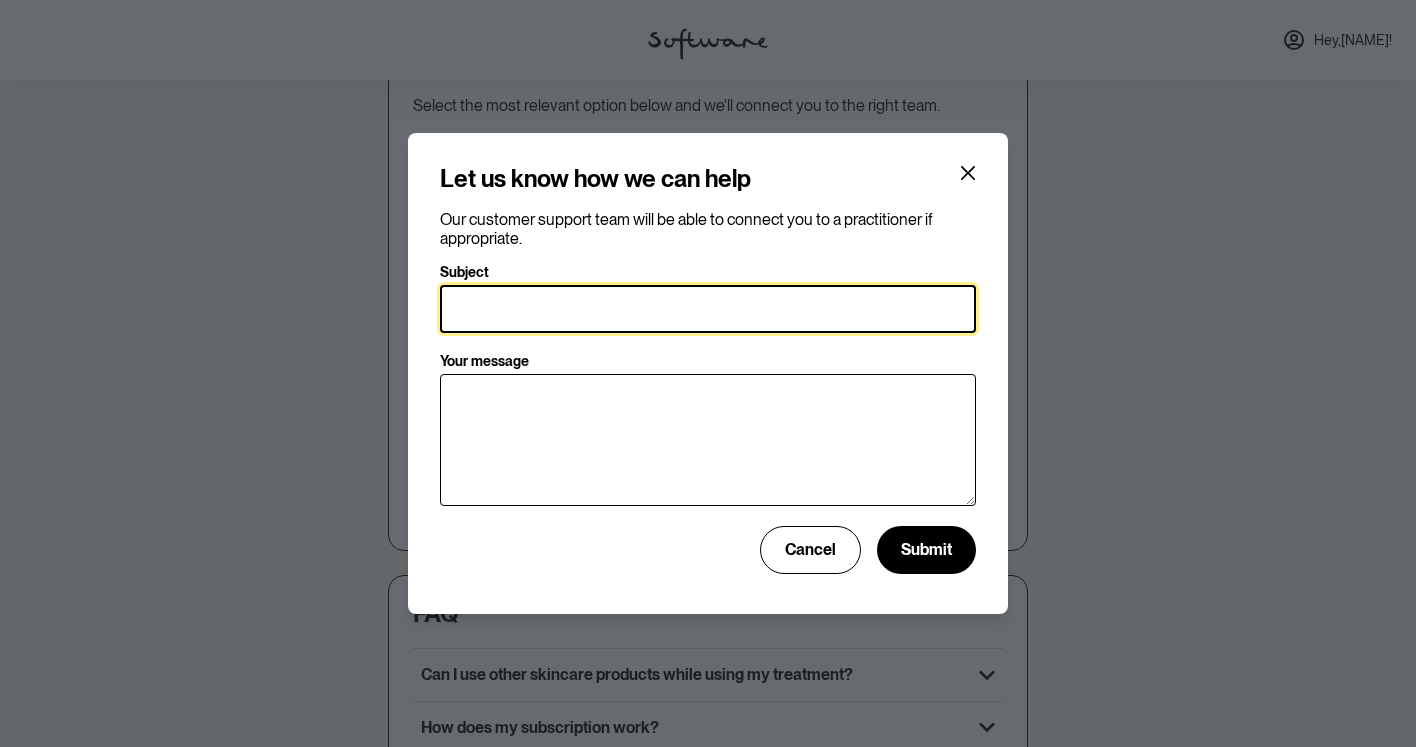 click on "Subject" at bounding box center (708, 309) 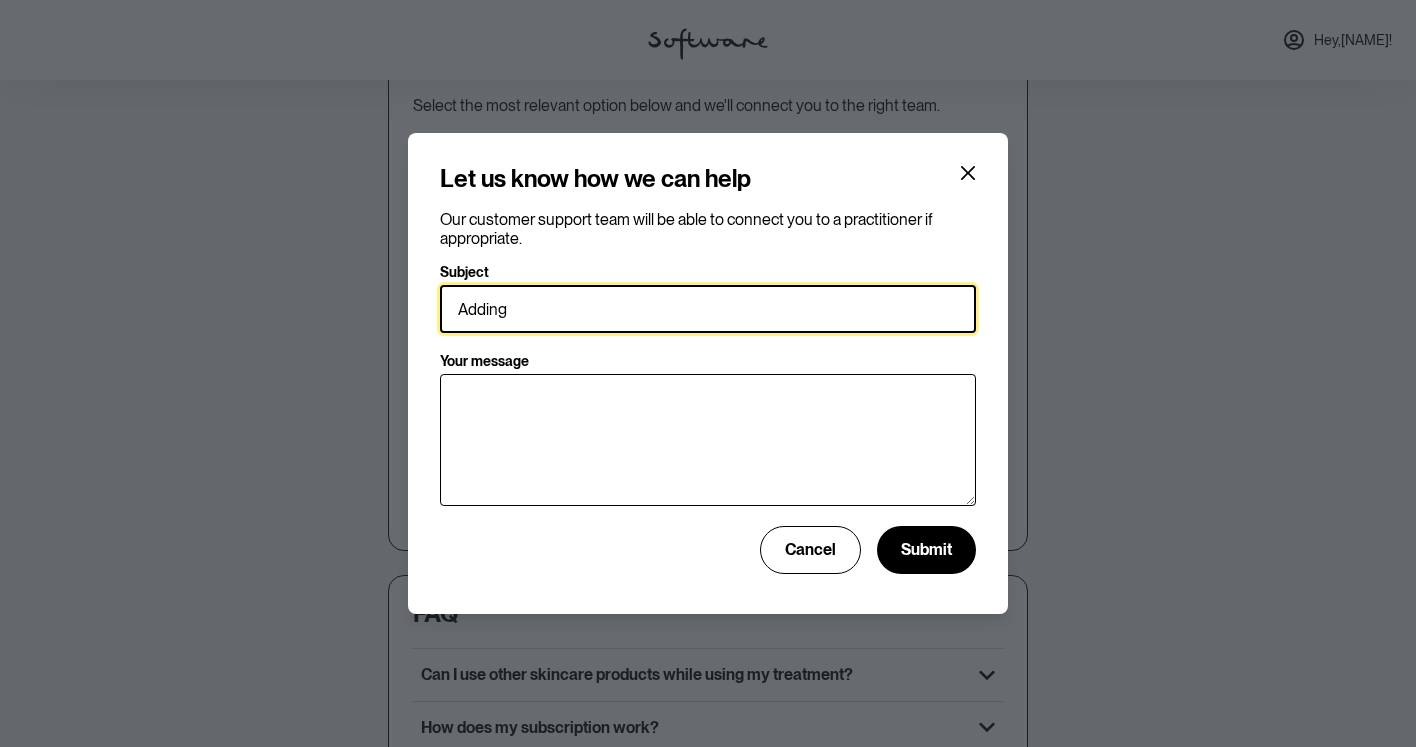 paste on "Azelaic Acid 20%" 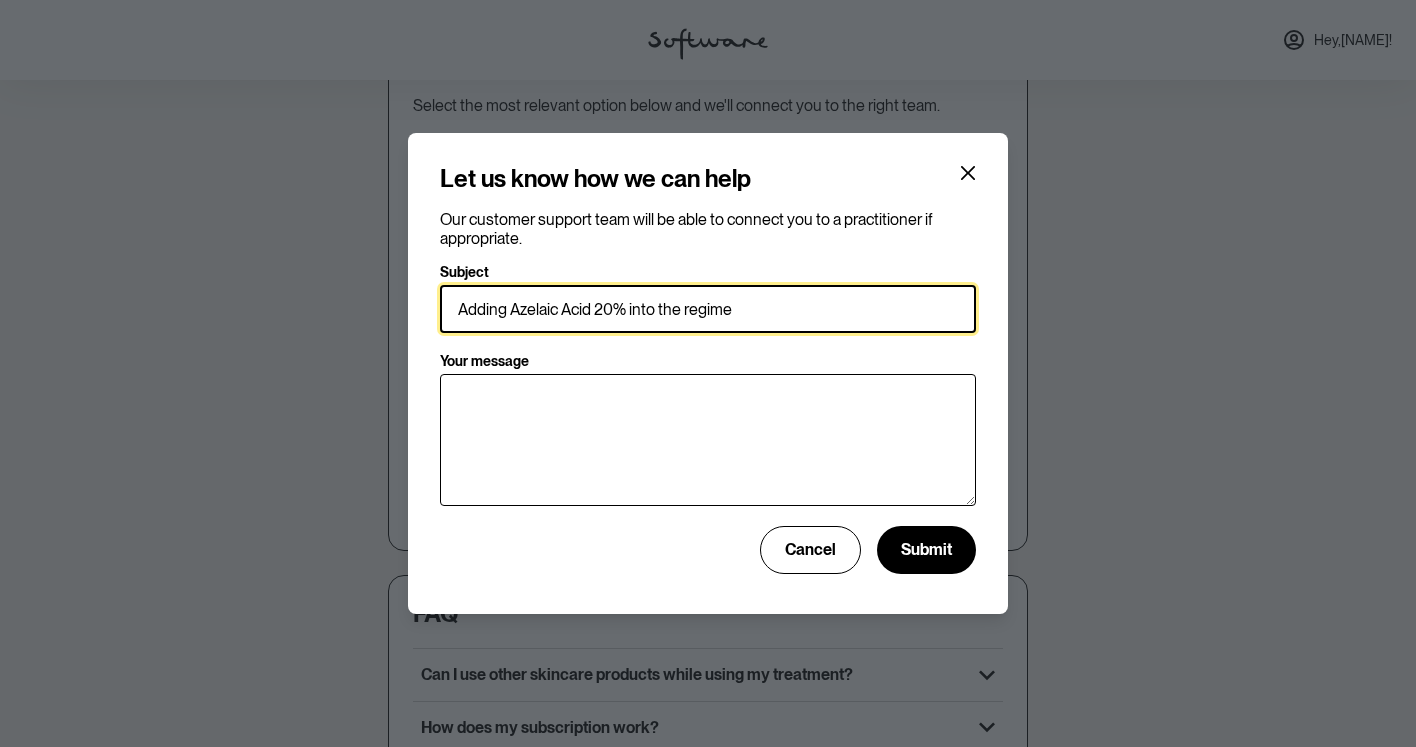 type on "Adding Azelaic Acid 20% into the regime" 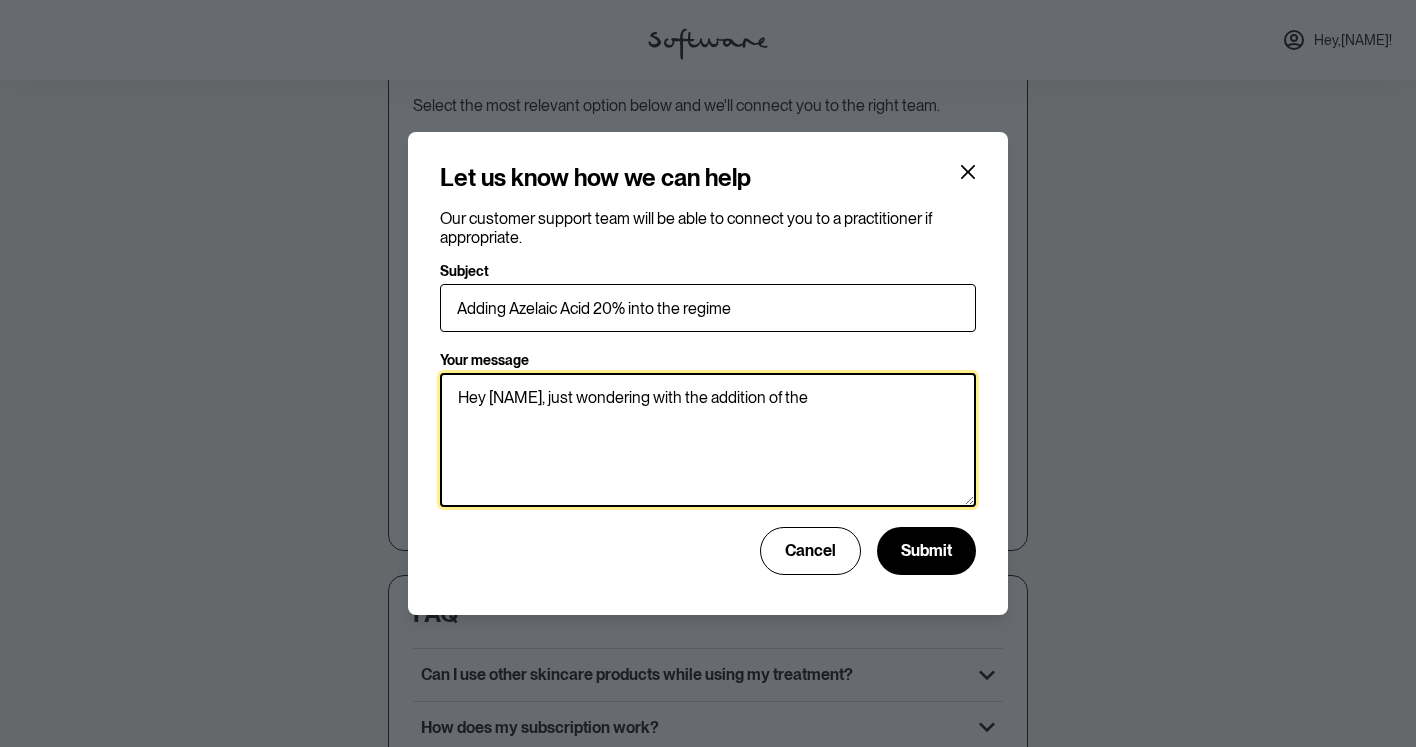 paste on "Azelaic Acid 20%" 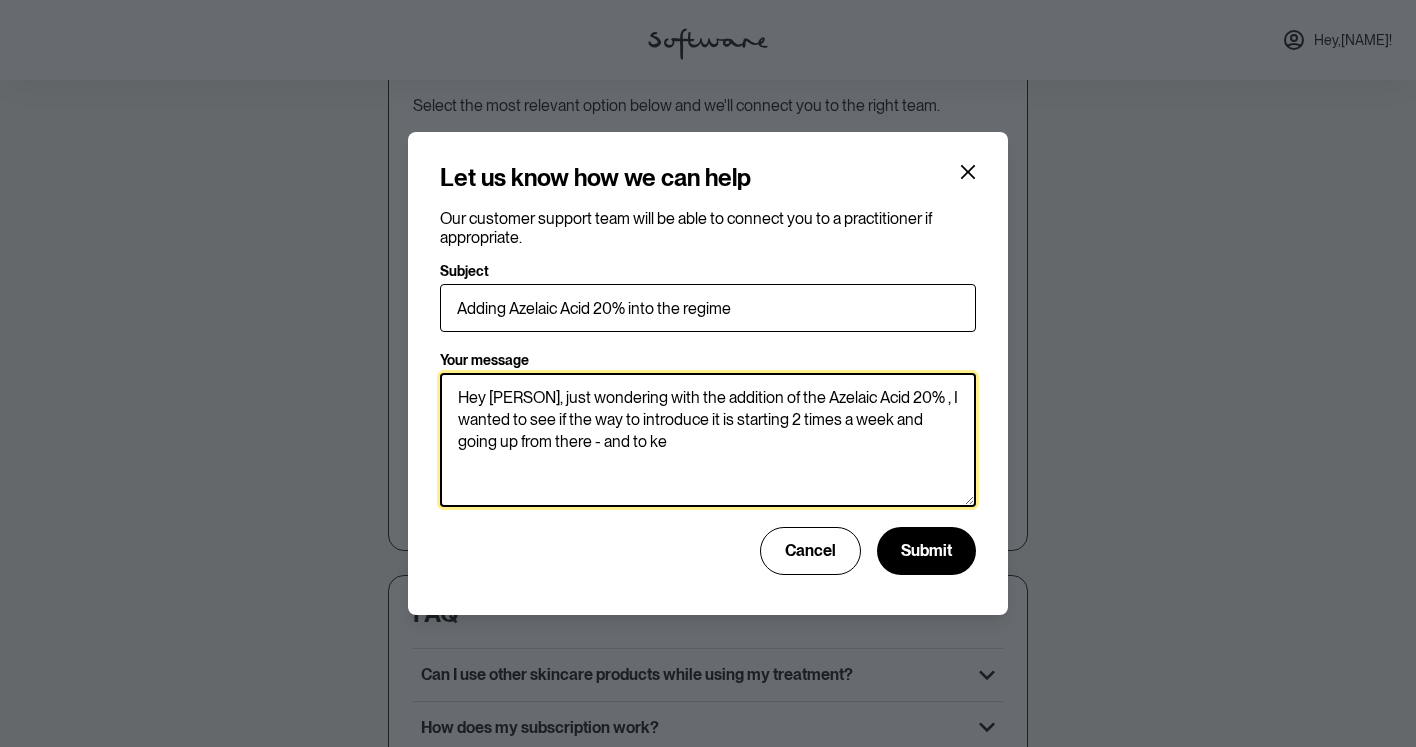 click on "Hey [PERSON], just wondering with the addition of the Azelaic Acid 20% , I wanted to see if the way to introduce it is starting 2 times a week and going up from there - and to ke" at bounding box center (708, 440) 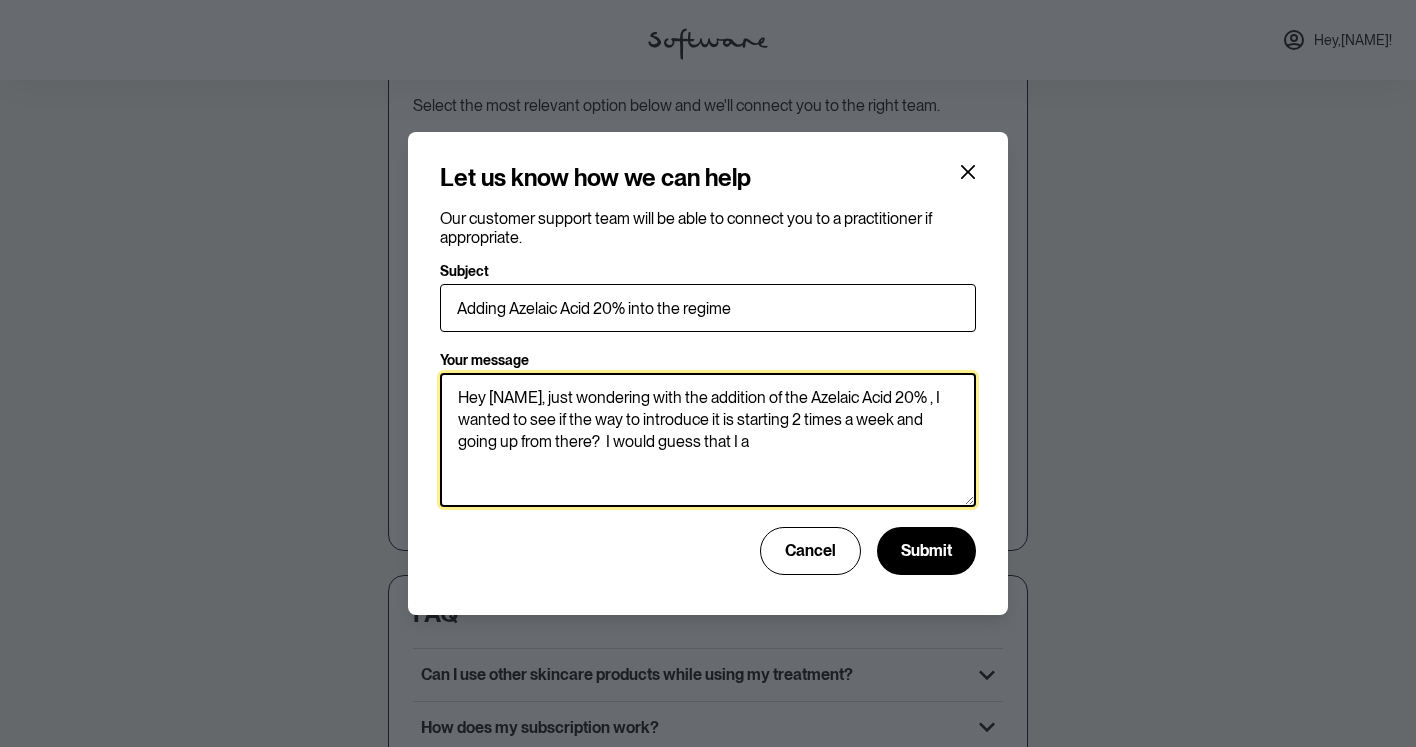 click on "Hey [NAME], just wondering with the addition of the Azelaic Acid 20% , I wanted to see if the way to introduce it is starting 2 times a week and going up from there?  I would guess that I a" at bounding box center (708, 440) 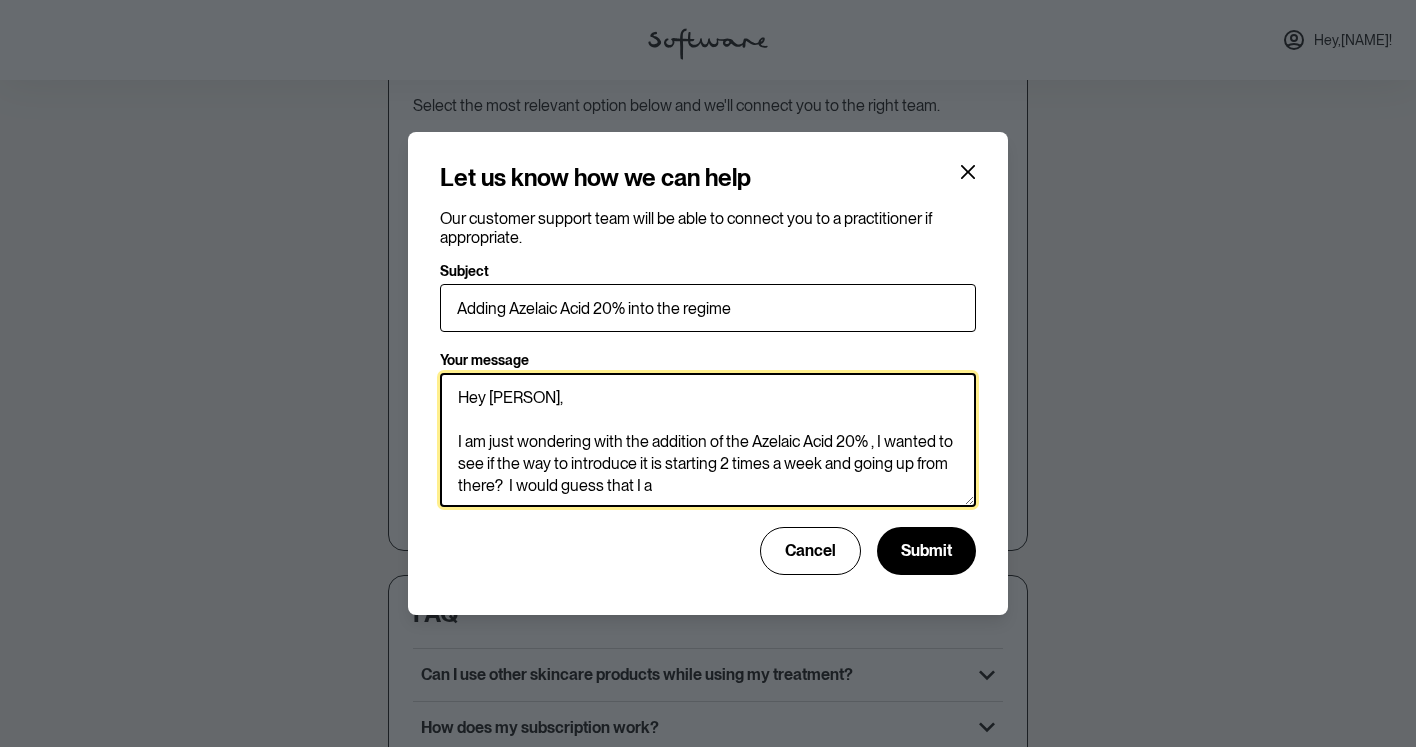 click on "Hey [PERSON],
I am just wondering with the addition of the Azelaic Acid 20% , I wanted to see if the way to introduce it is starting 2 times a week and going up from there?  I would guess that I a" at bounding box center (708, 440) 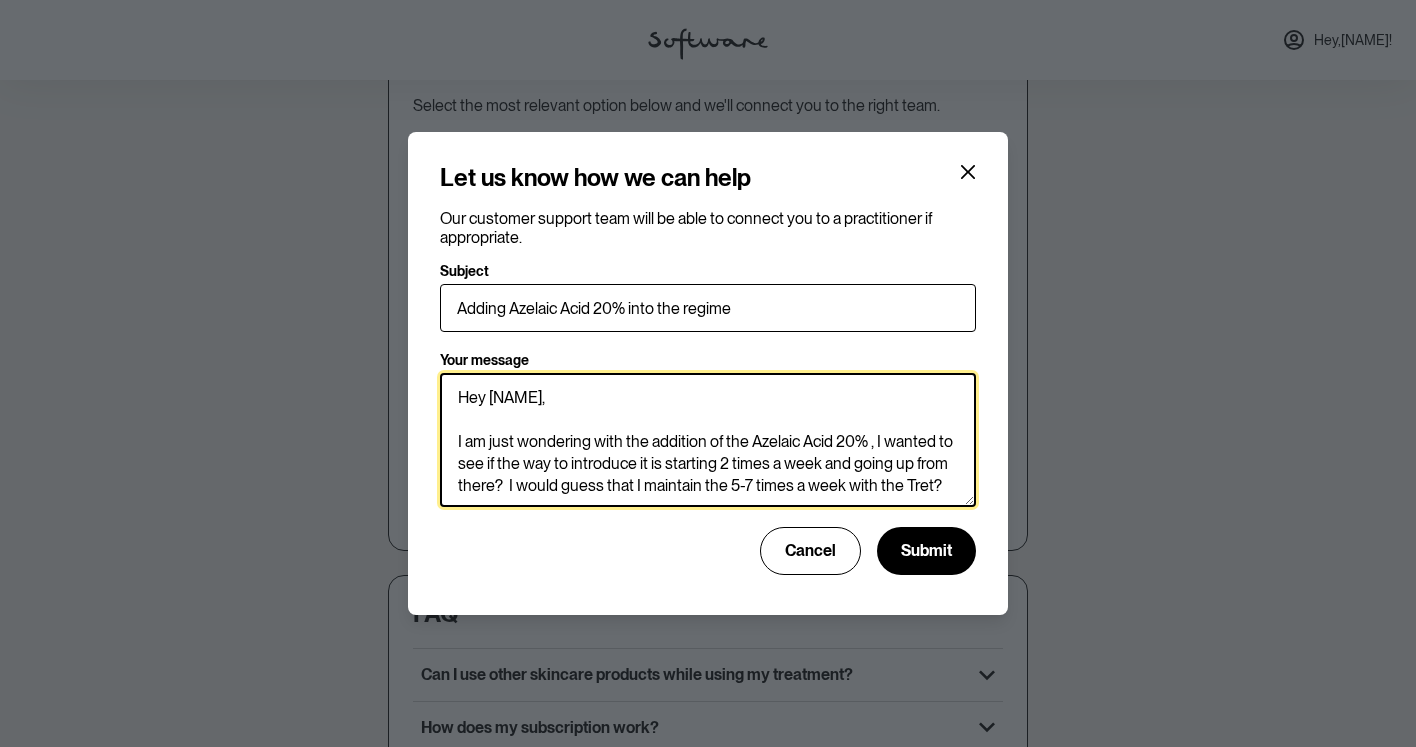 drag, startPoint x: 557, startPoint y: 489, endPoint x: 606, endPoint y: 486, distance: 49.09175 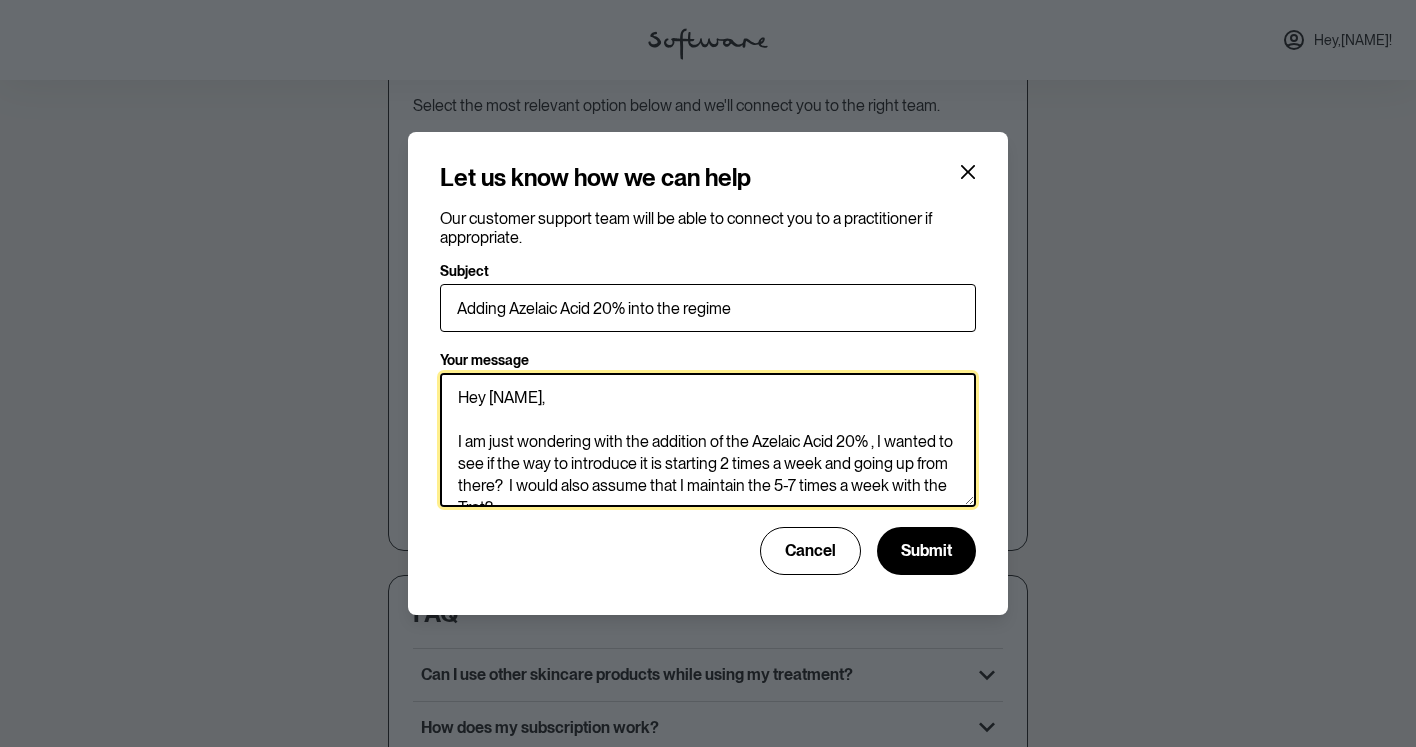 scroll, scrollTop: 22, scrollLeft: 0, axis: vertical 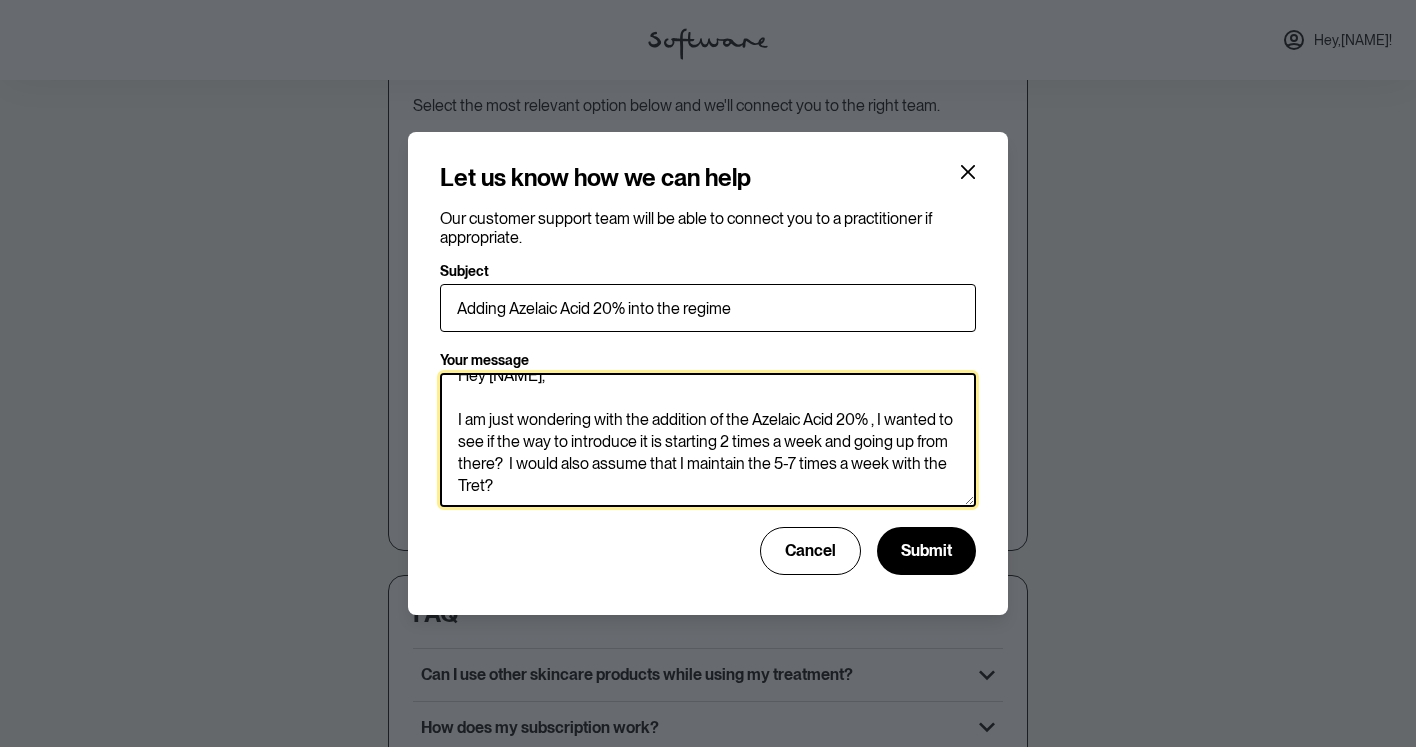 click on "Hey [NAME],
I am just wondering with the addition of the Azelaic Acid 20% , I wanted to see if the way to introduce it is starting 2 times a week and going up from there?  I would also assume that I maintain the 5-7 times a week with the Tret?" at bounding box center [708, 440] 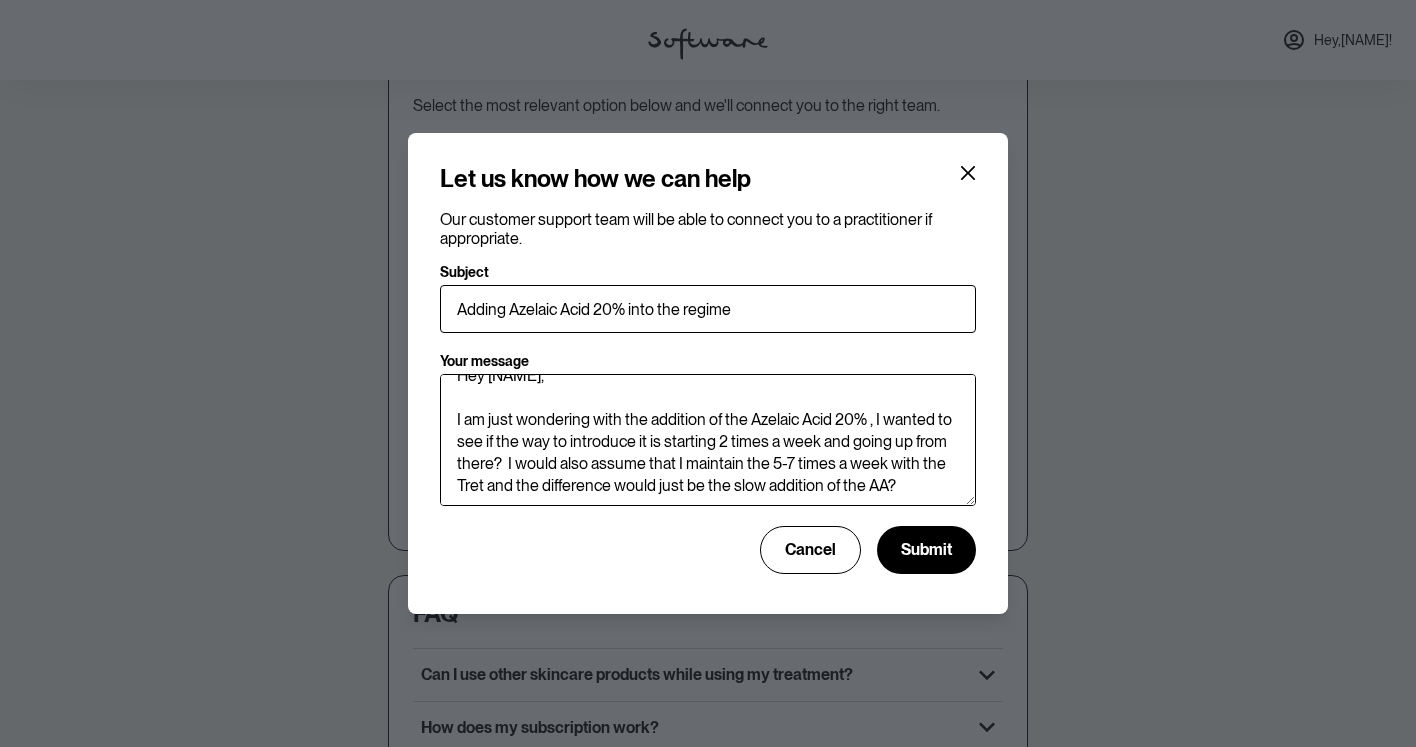 scroll, scrollTop: 55, scrollLeft: 0, axis: vertical 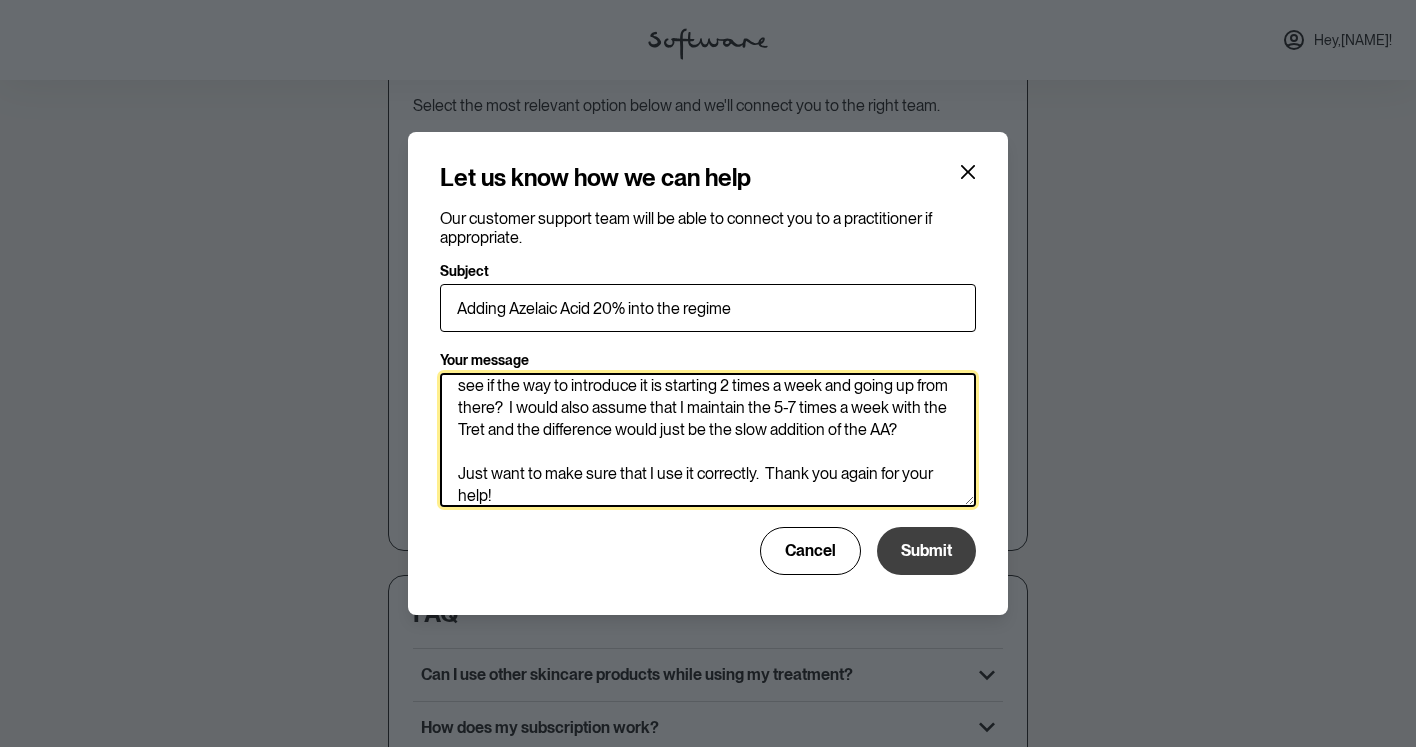 type on "Hey [FIRST],
I am just wondering with the addition of the Azelaic Acid 20% , I wanted to see if the way to introduce it is starting 2 times a week and going up from there?  I would also assume that I maintain the 5-7 times a week with the Tret and the difference would just be the slow addition of the AA?
Just want to make sure that I use it correctly.  Thank you again for your help!" 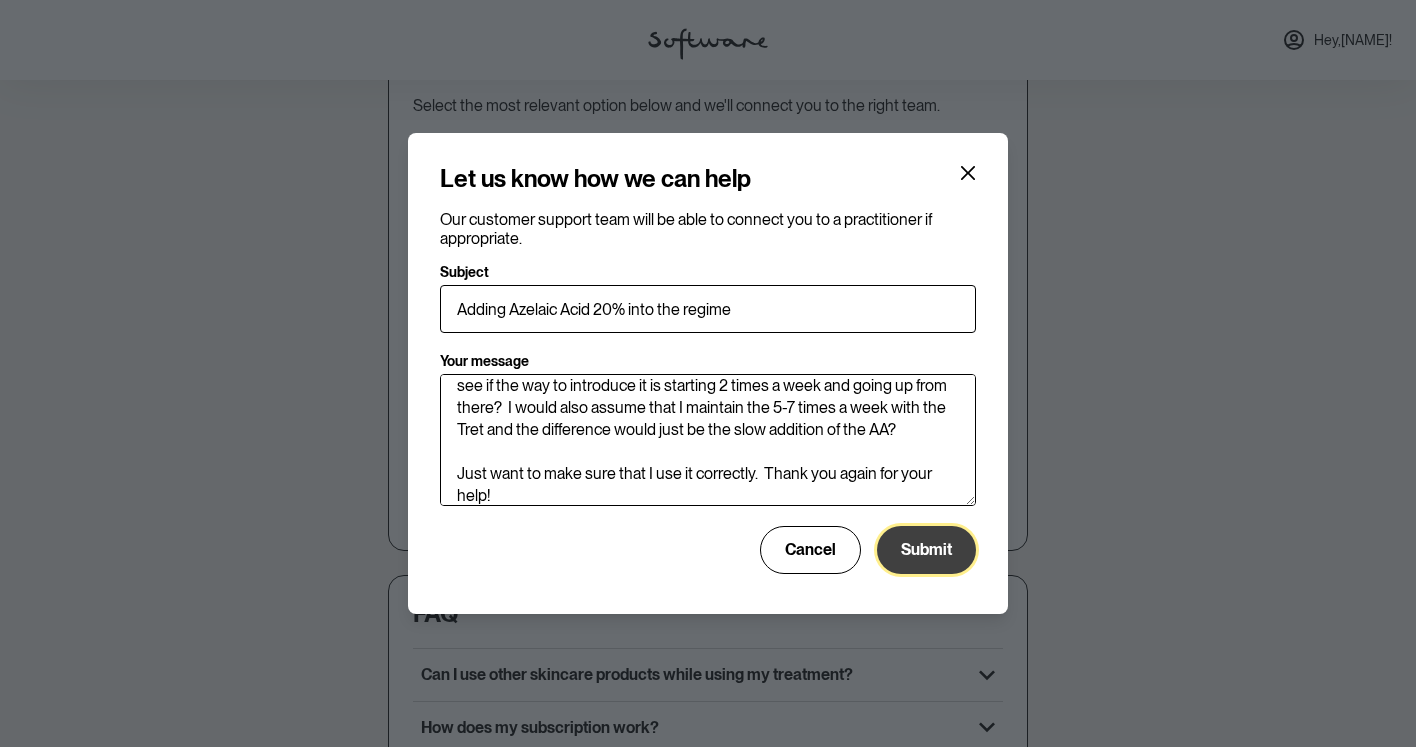 scroll, scrollTop: 77, scrollLeft: 0, axis: vertical 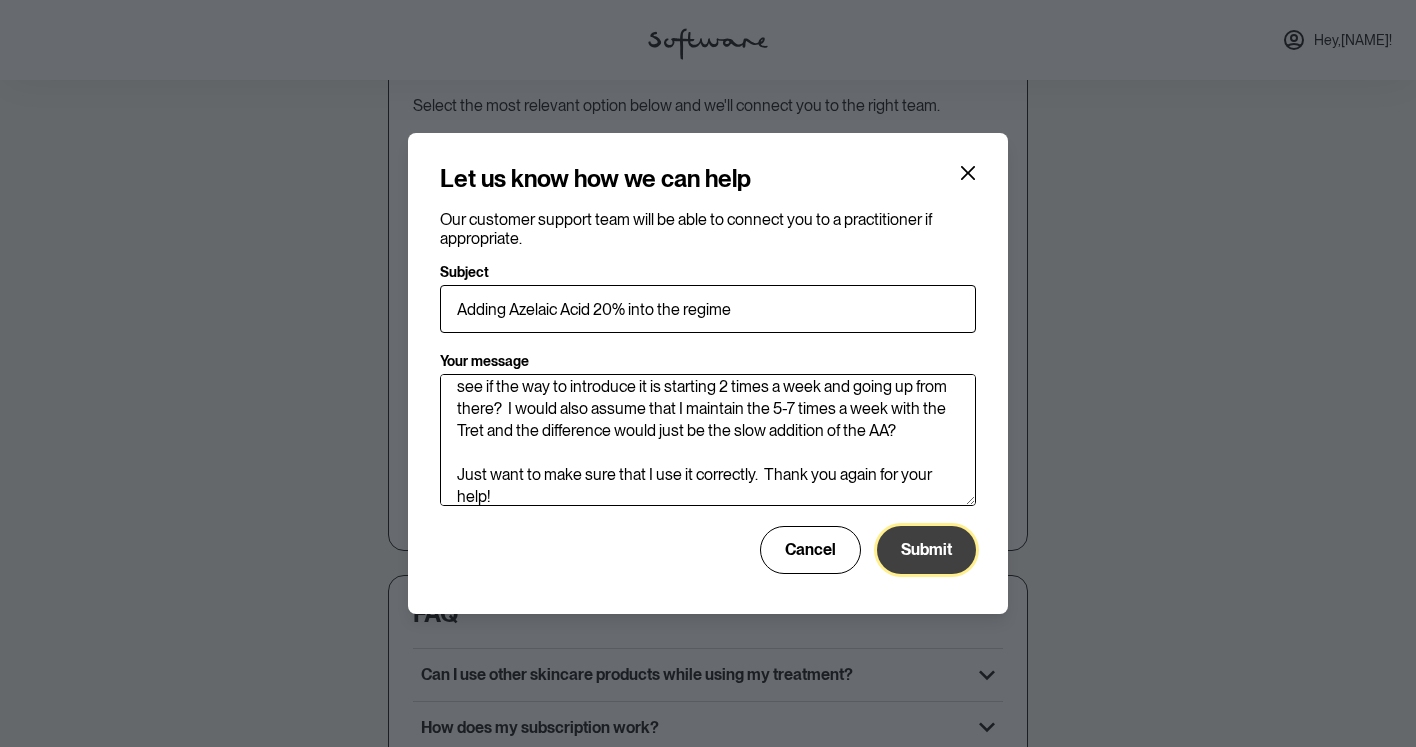 click on "Submit" at bounding box center [926, 549] 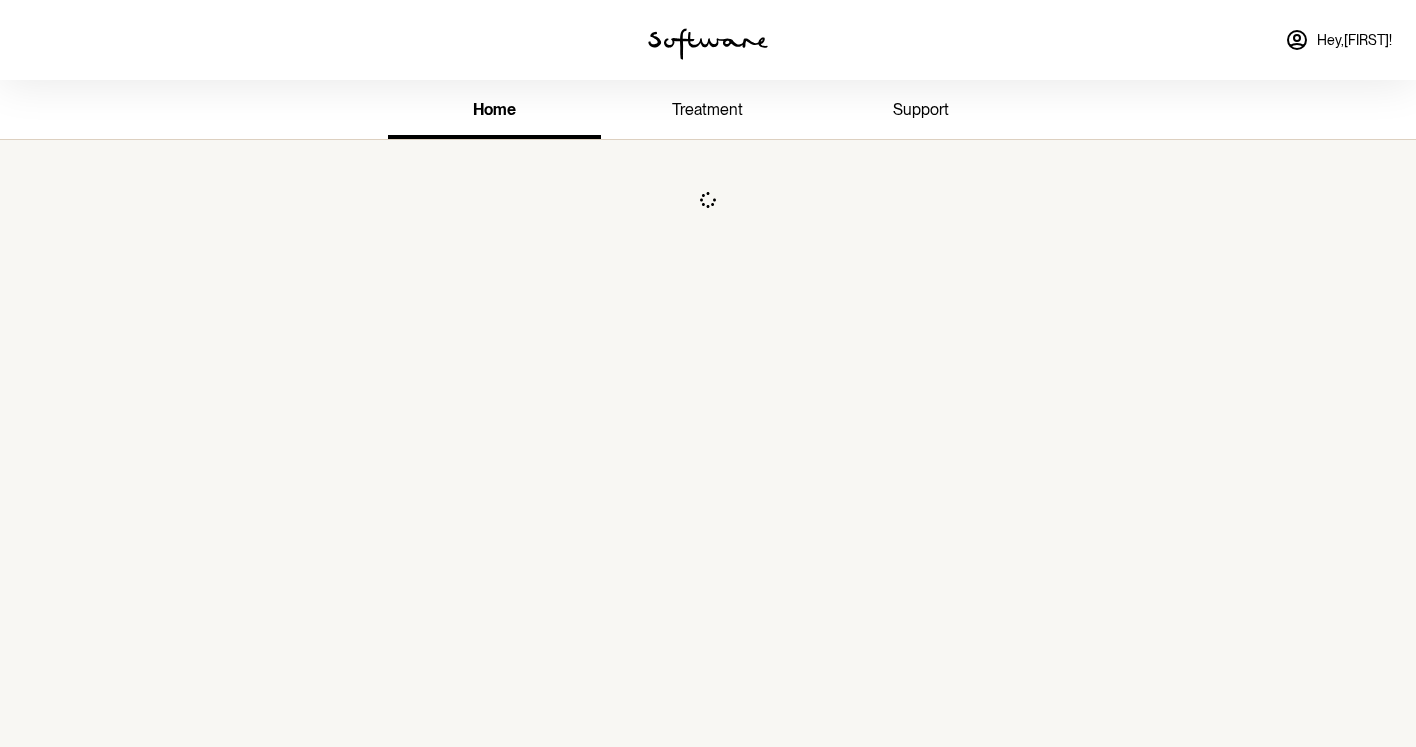 scroll, scrollTop: 0, scrollLeft: 0, axis: both 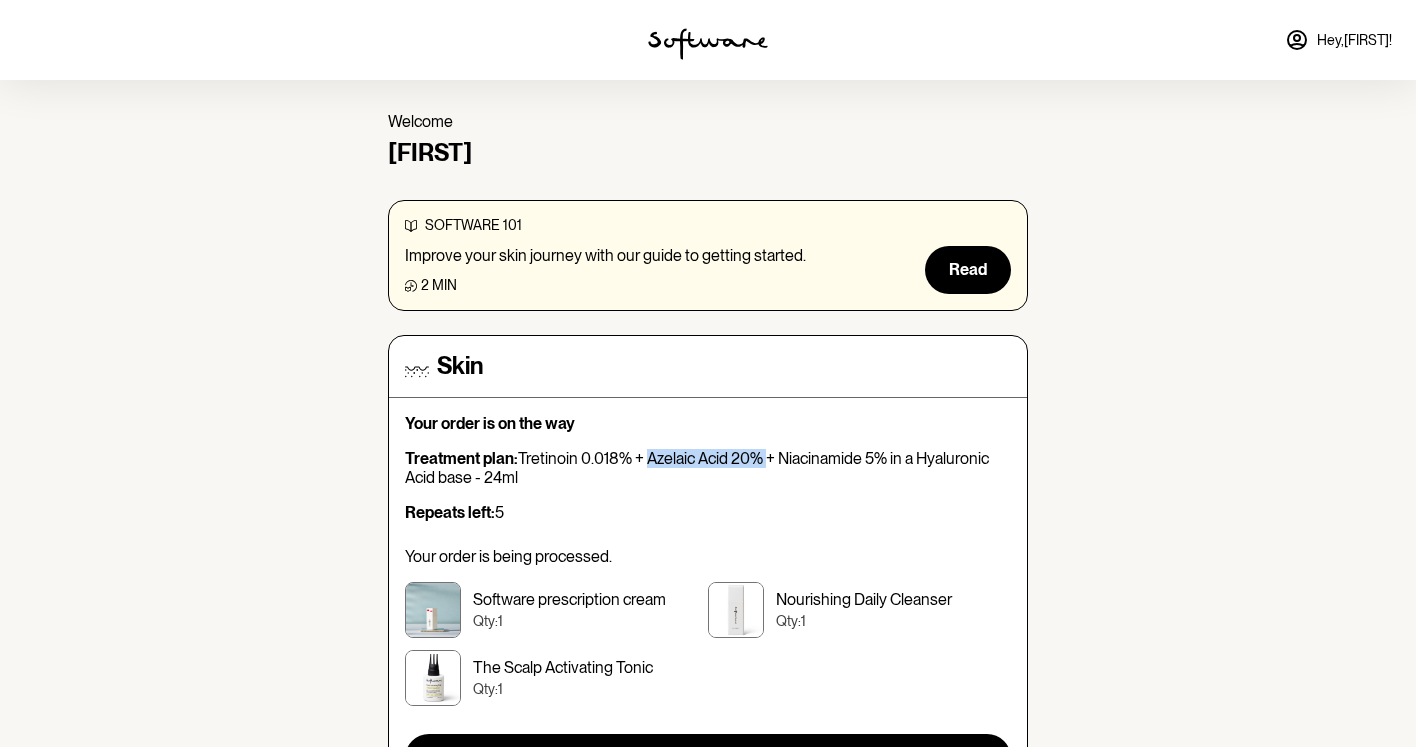 drag, startPoint x: 766, startPoint y: 454, endPoint x: 648, endPoint y: 451, distance: 118.03813 